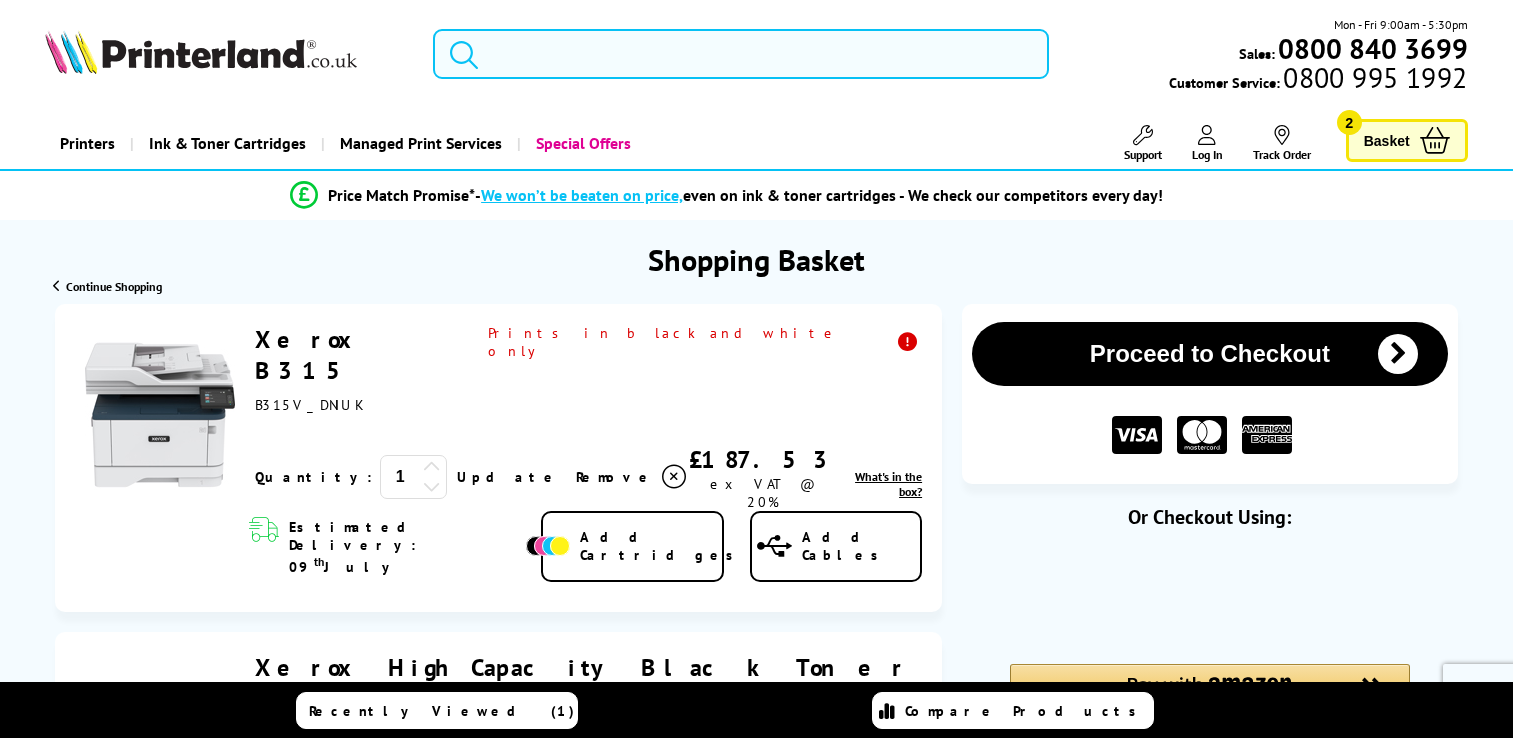 scroll, scrollTop: 0, scrollLeft: 0, axis: both 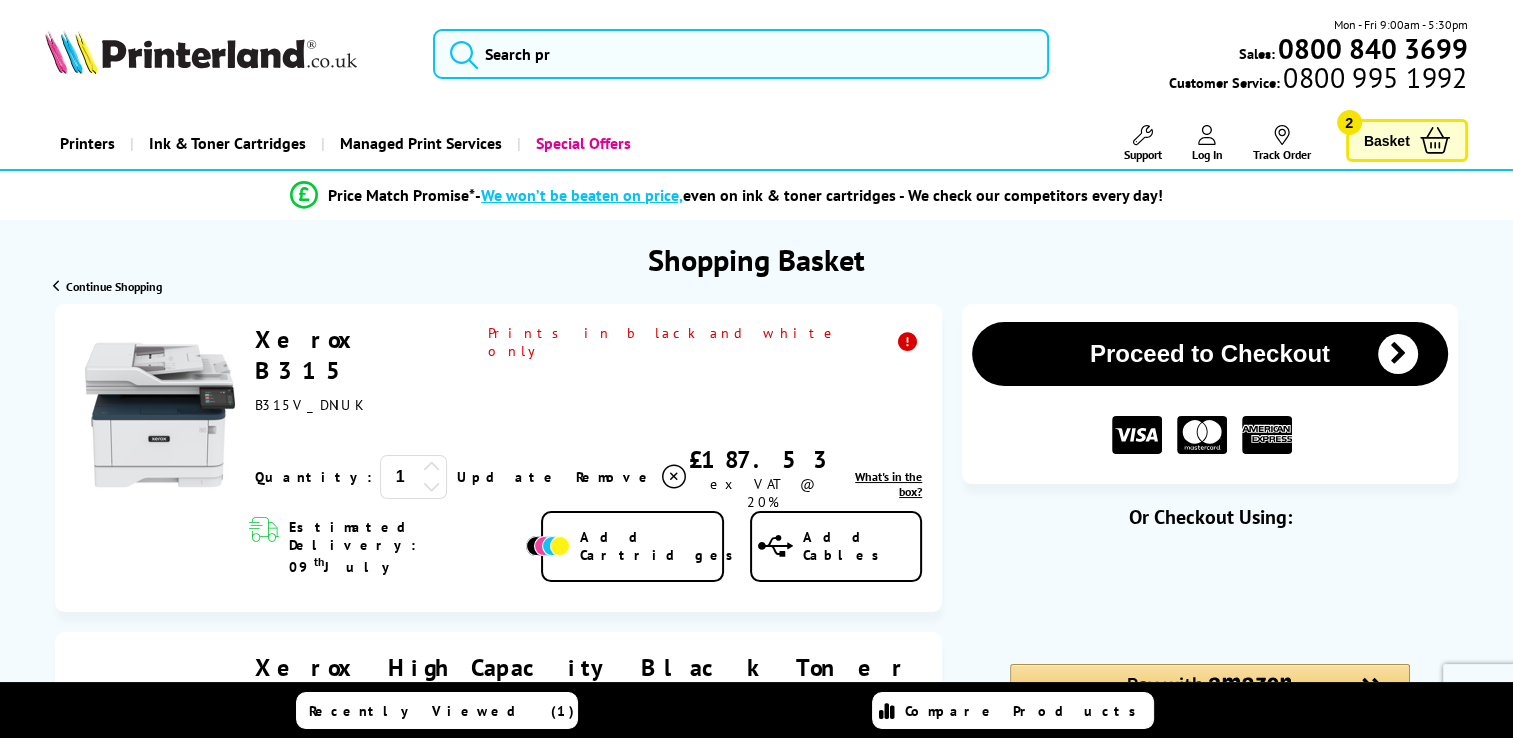 click on "Recently Viewed (1)
Compare Products" at bounding box center [757, 710] 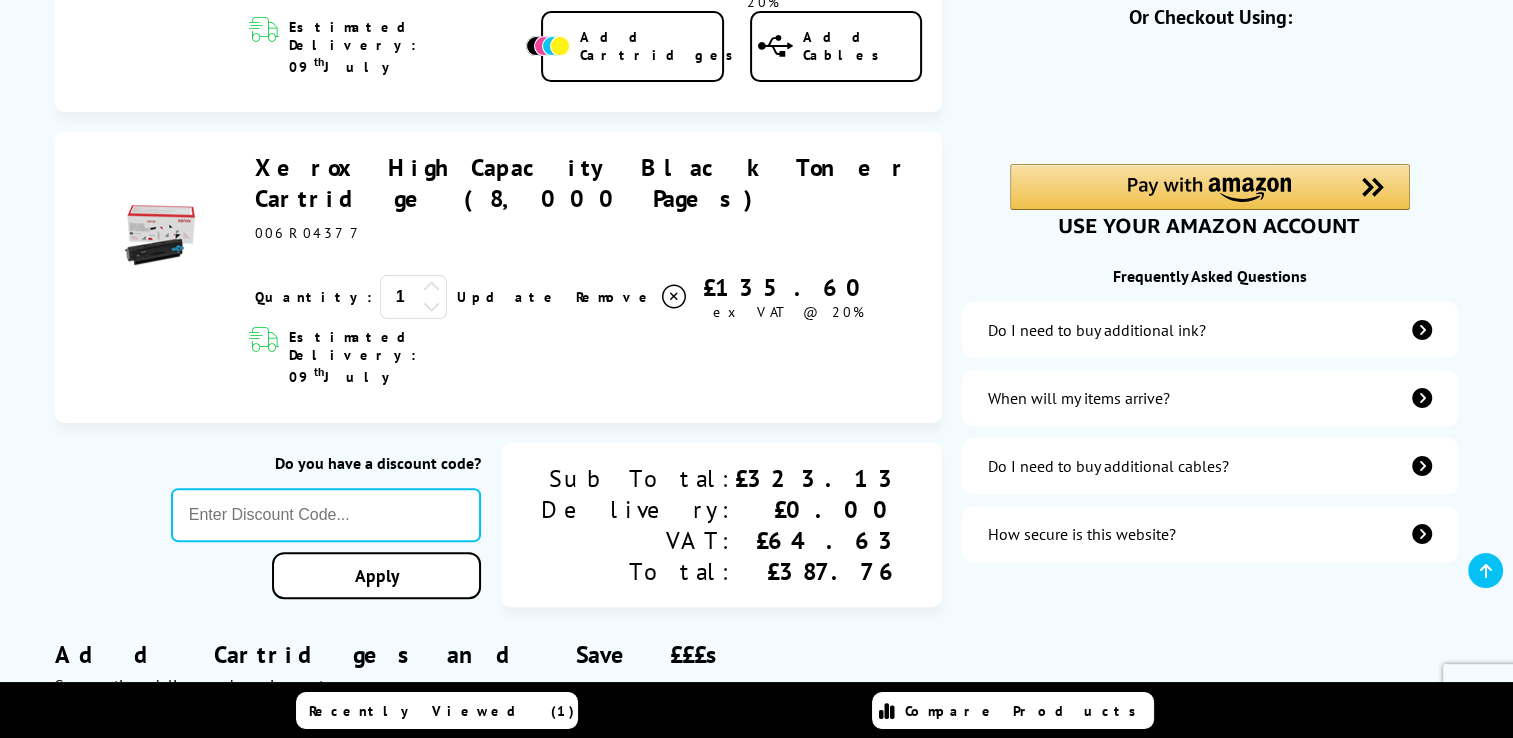 scroll, scrollTop: 504, scrollLeft: 0, axis: vertical 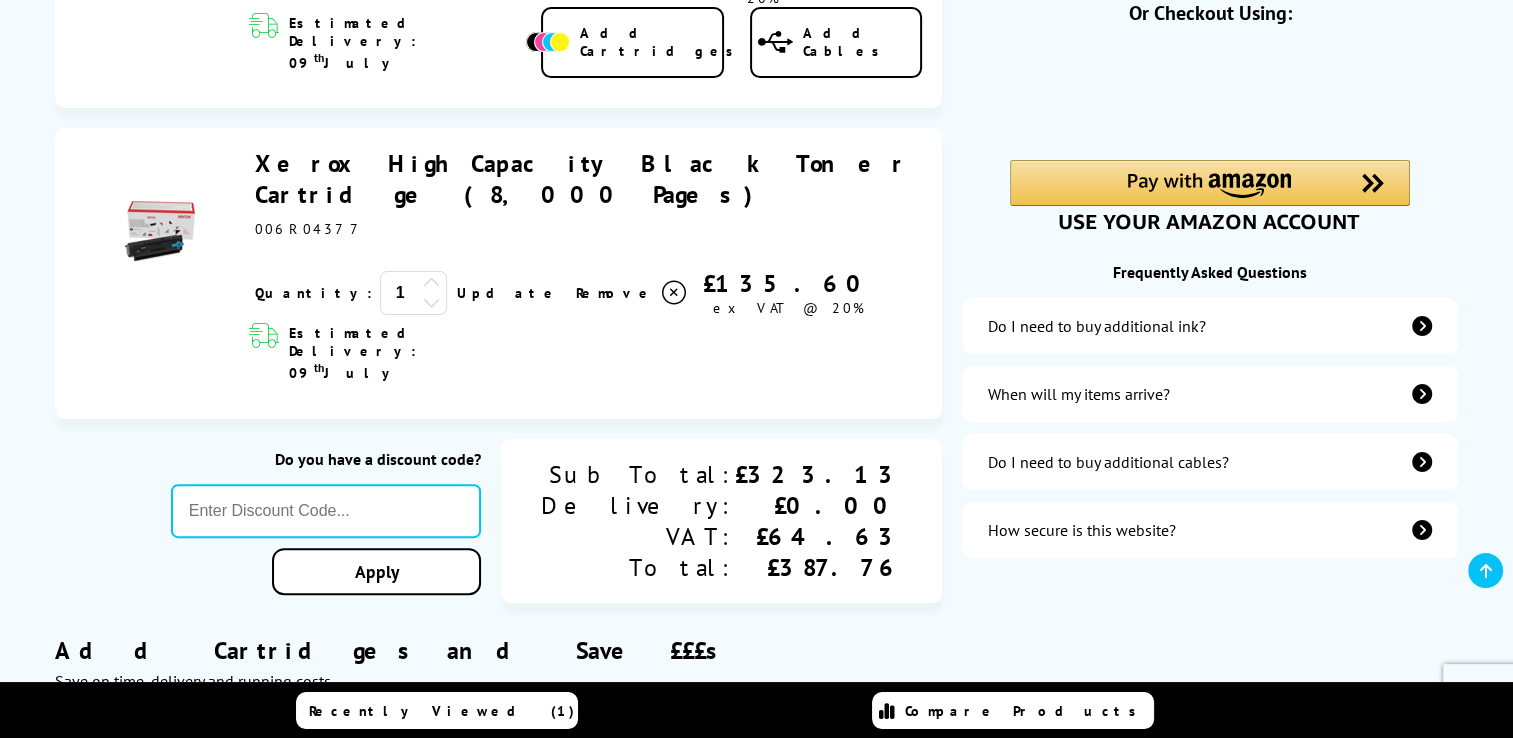 click at bounding box center (1422, 394) 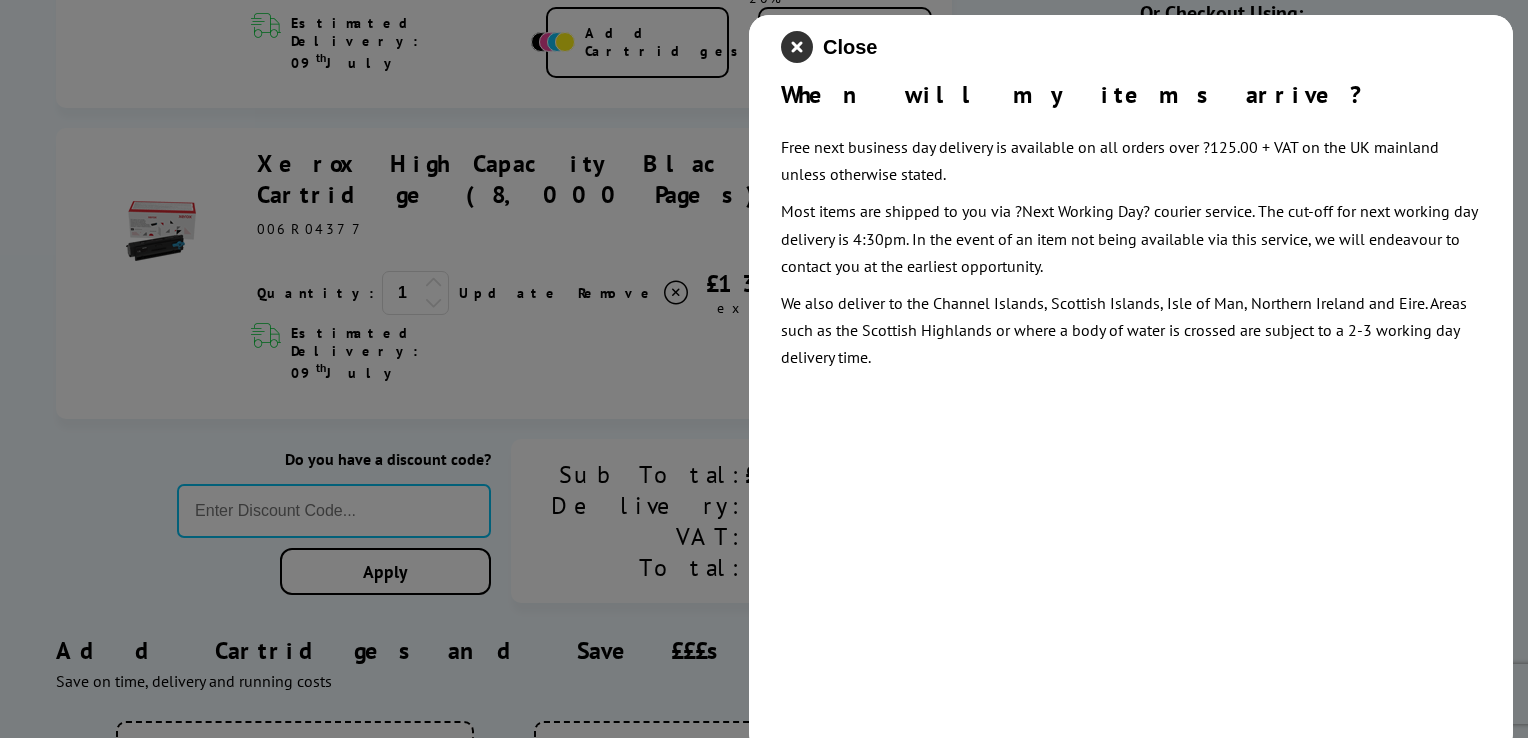 click at bounding box center [797, 47] 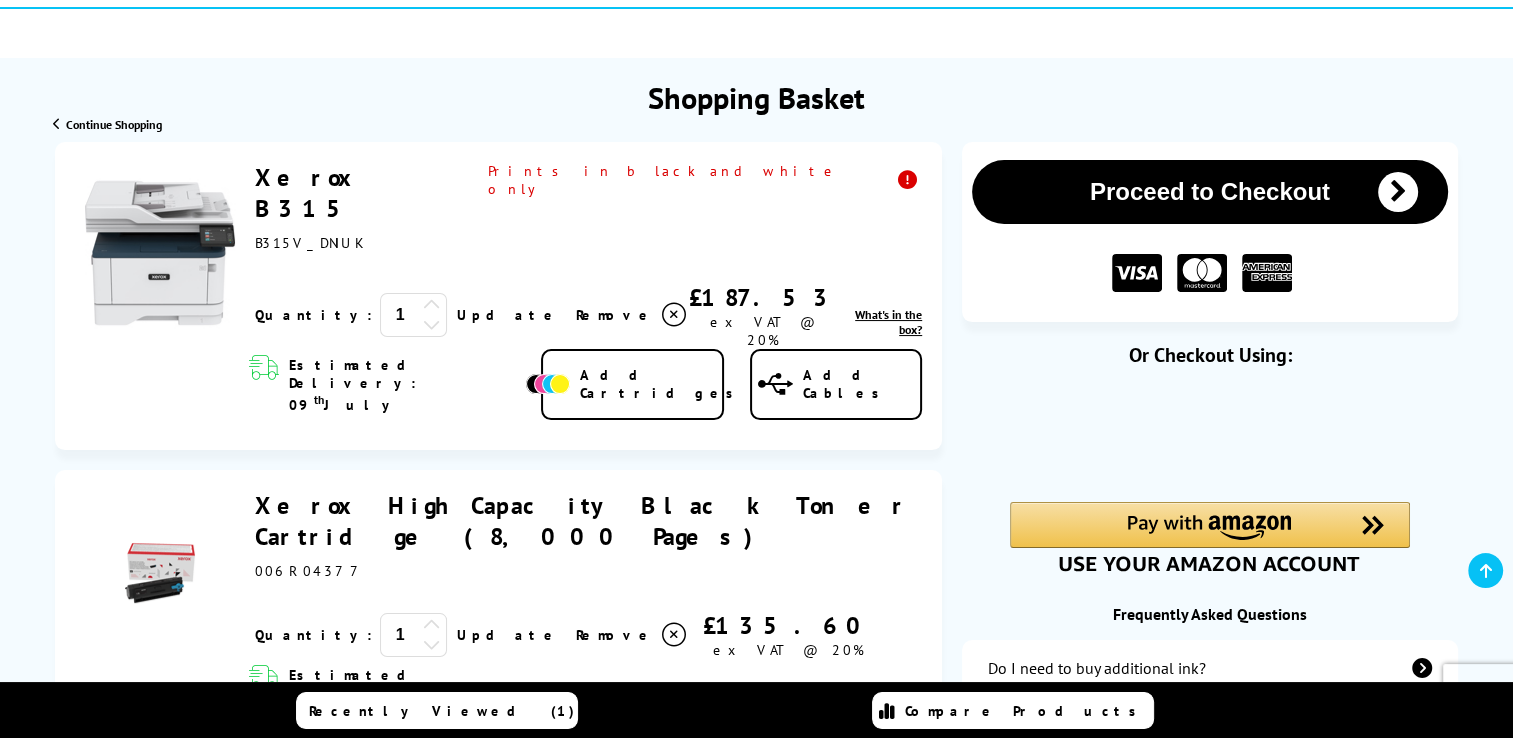 scroll, scrollTop: 172, scrollLeft: 0, axis: vertical 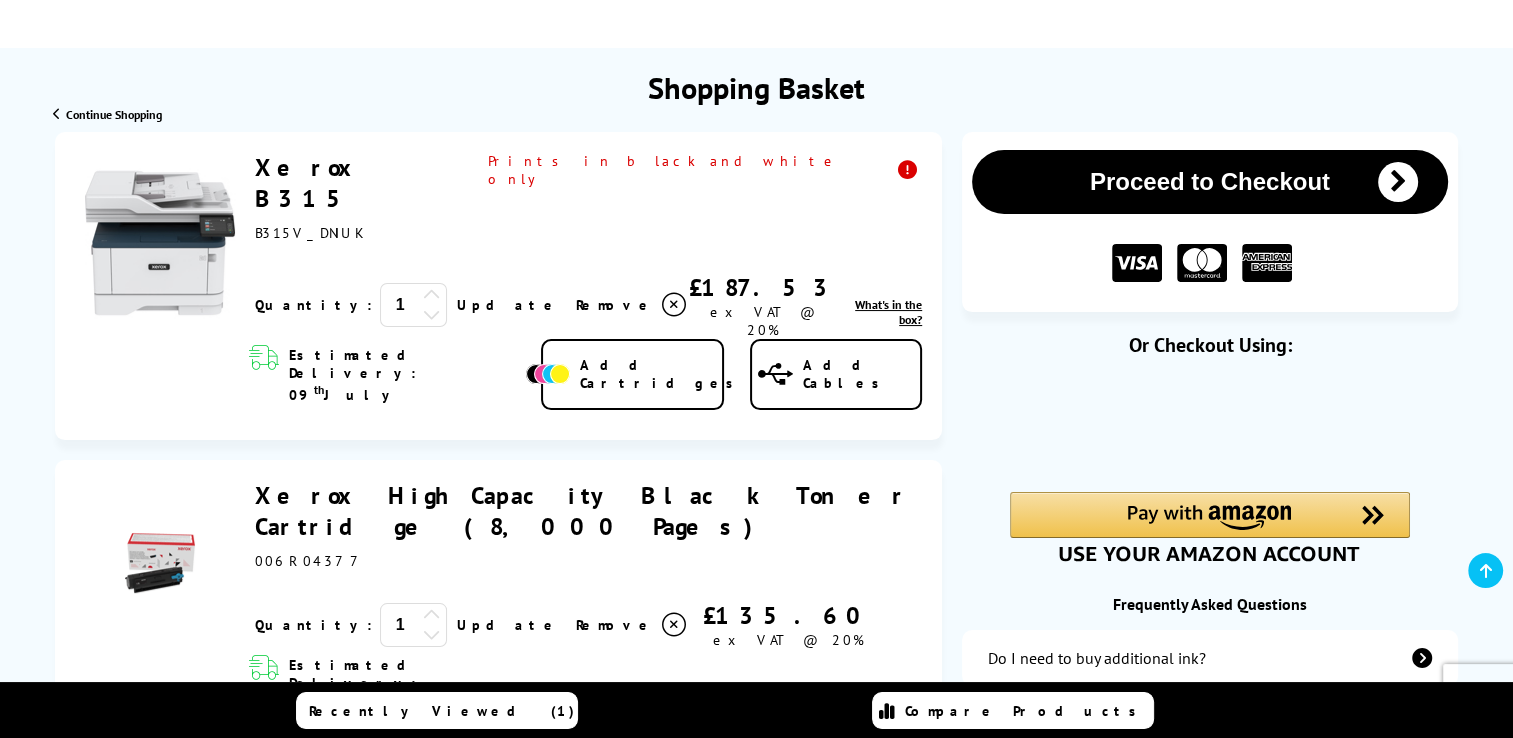 click on "Proceed to Checkout" at bounding box center [1210, 182] 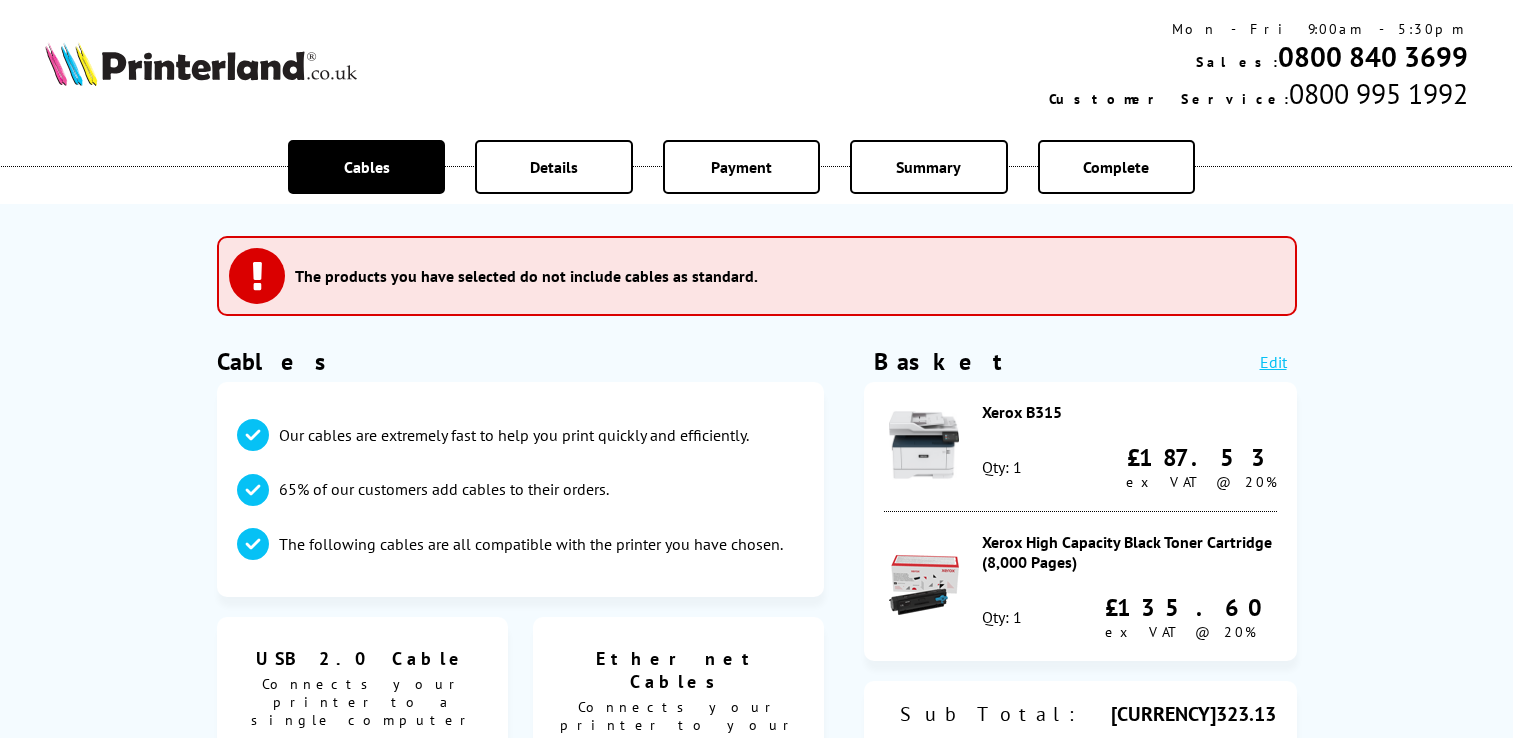 scroll, scrollTop: 0, scrollLeft: 0, axis: both 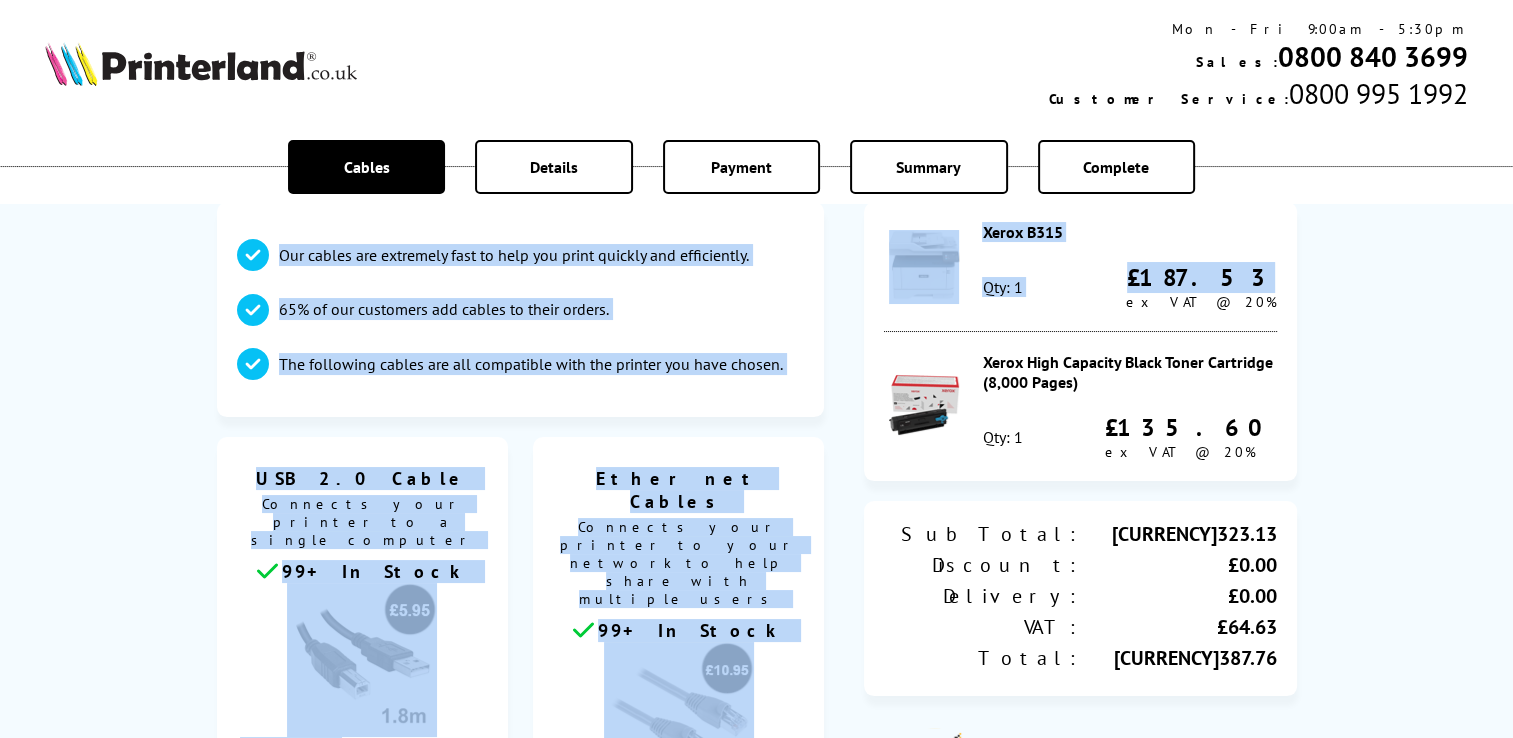 drag, startPoint x: 1505, startPoint y: 177, endPoint x: 1483, endPoint y: 252, distance: 78.160095 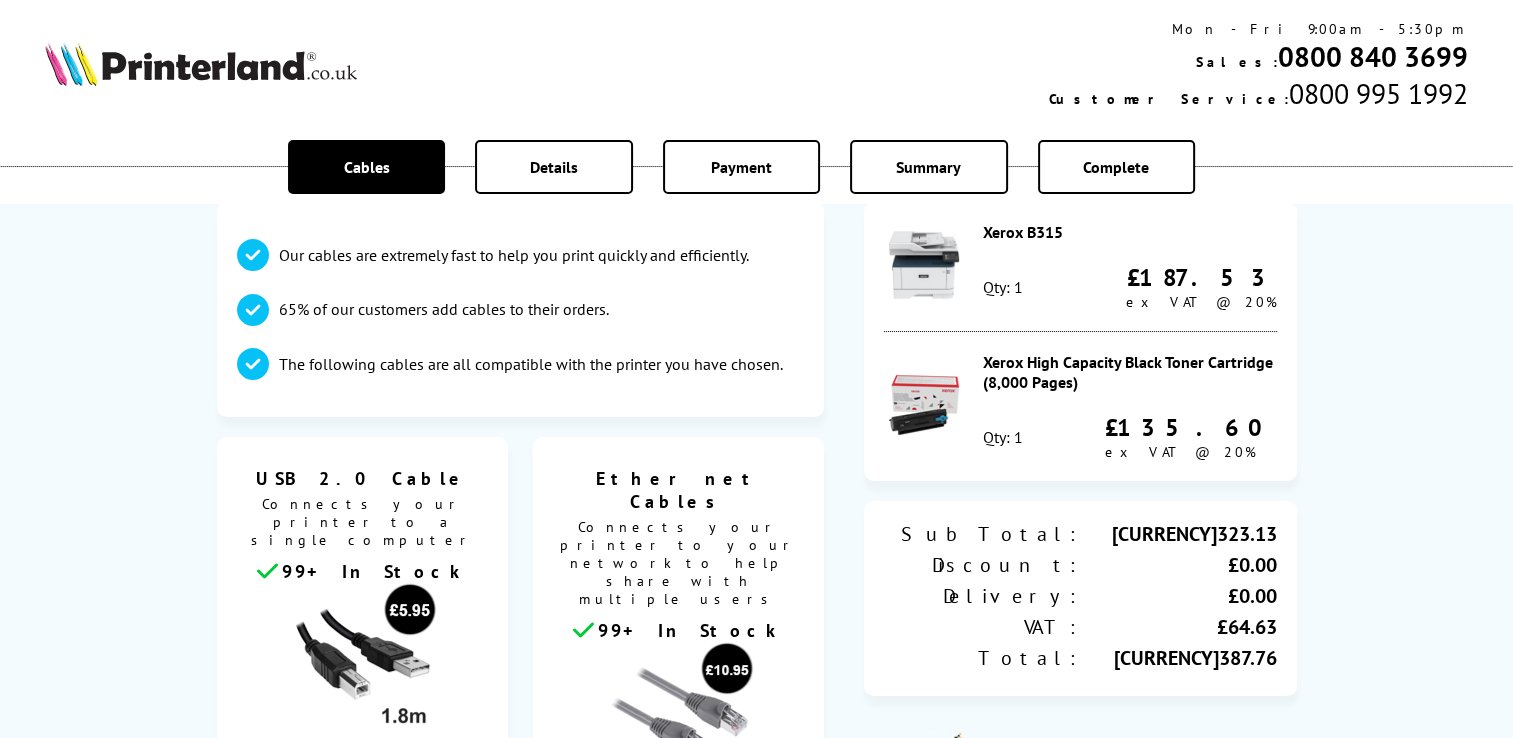 drag, startPoint x: 1483, startPoint y: 252, endPoint x: 1455, endPoint y: 302, distance: 57.306194 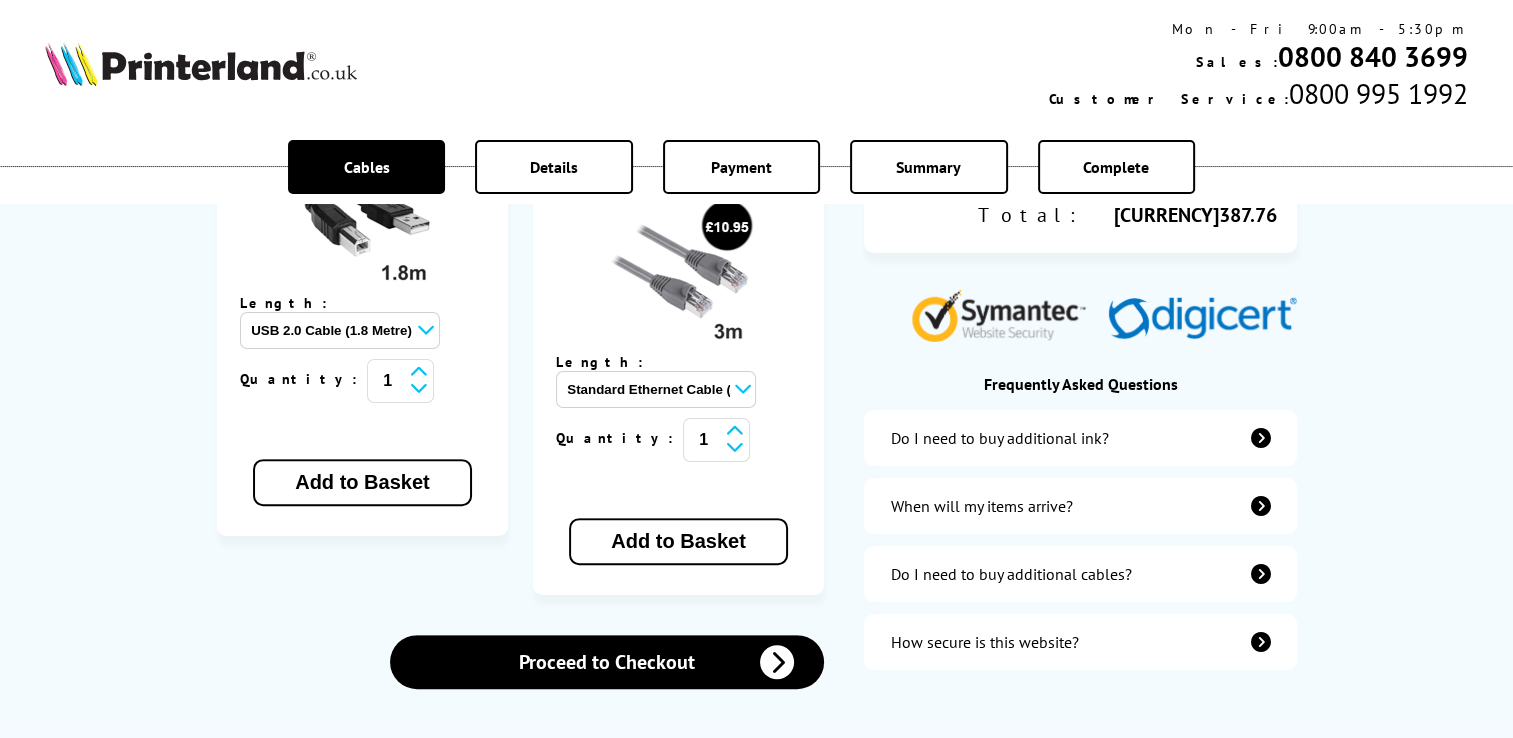 scroll, scrollTop: 625, scrollLeft: 0, axis: vertical 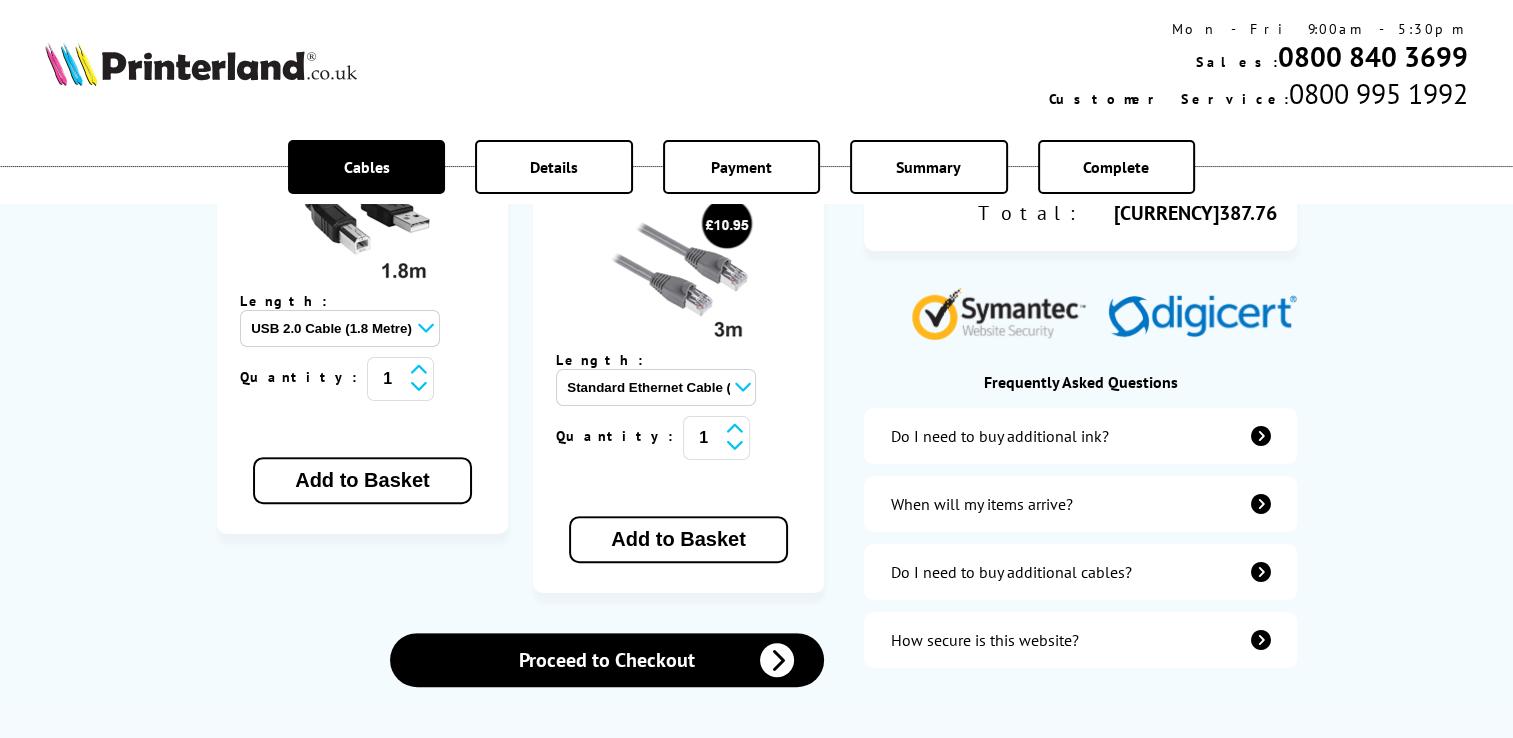 click on "Do I need to buy additional cables?" at bounding box center (1010, 572) 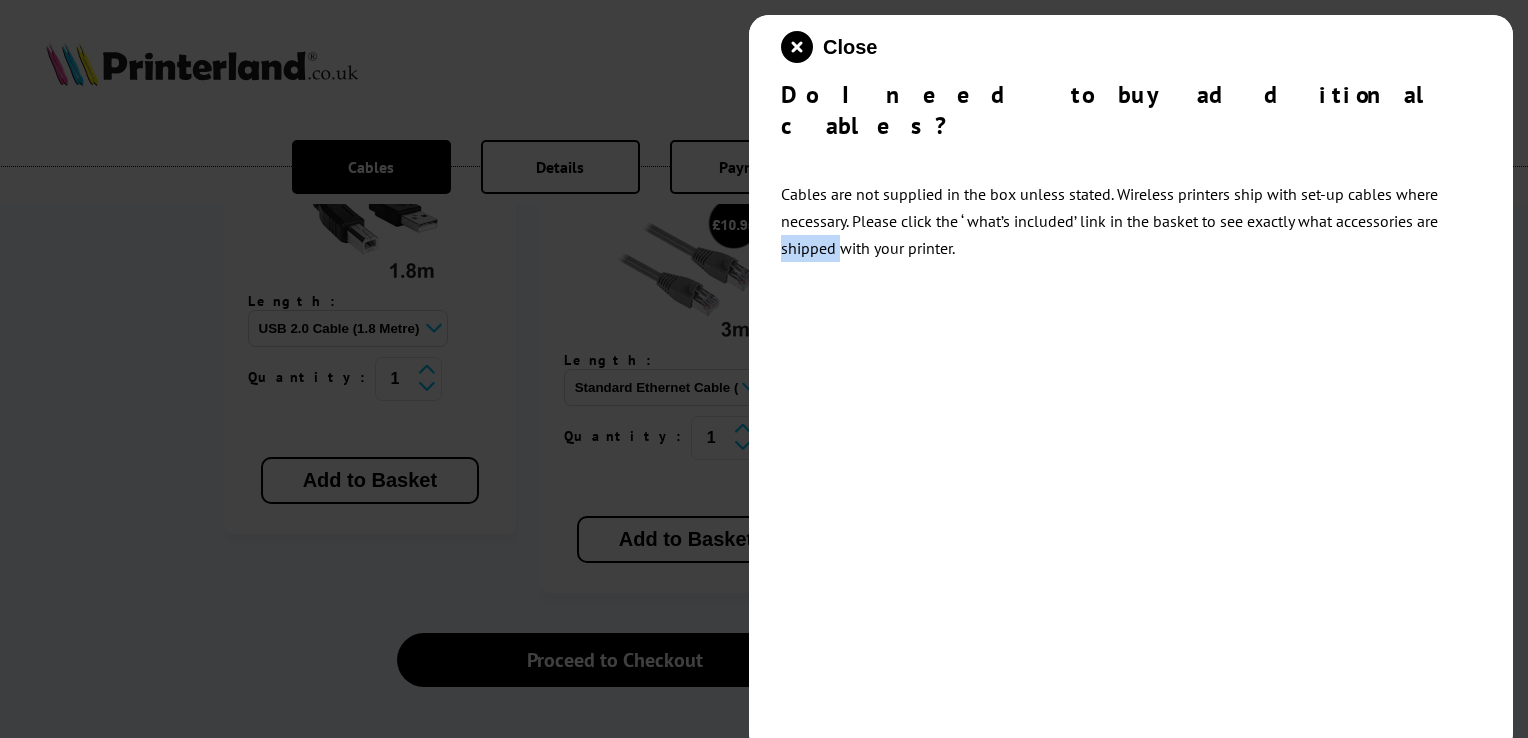 click on "Close
Do I need to buy additional cables?
Cables are not supplied in the box unless stated. Wireless printers ship with set-up cables where necessary. Please click the ‘ what’s included’ link in the basket to see exactly what accessories are shipped with your printer." at bounding box center [1131, 384] 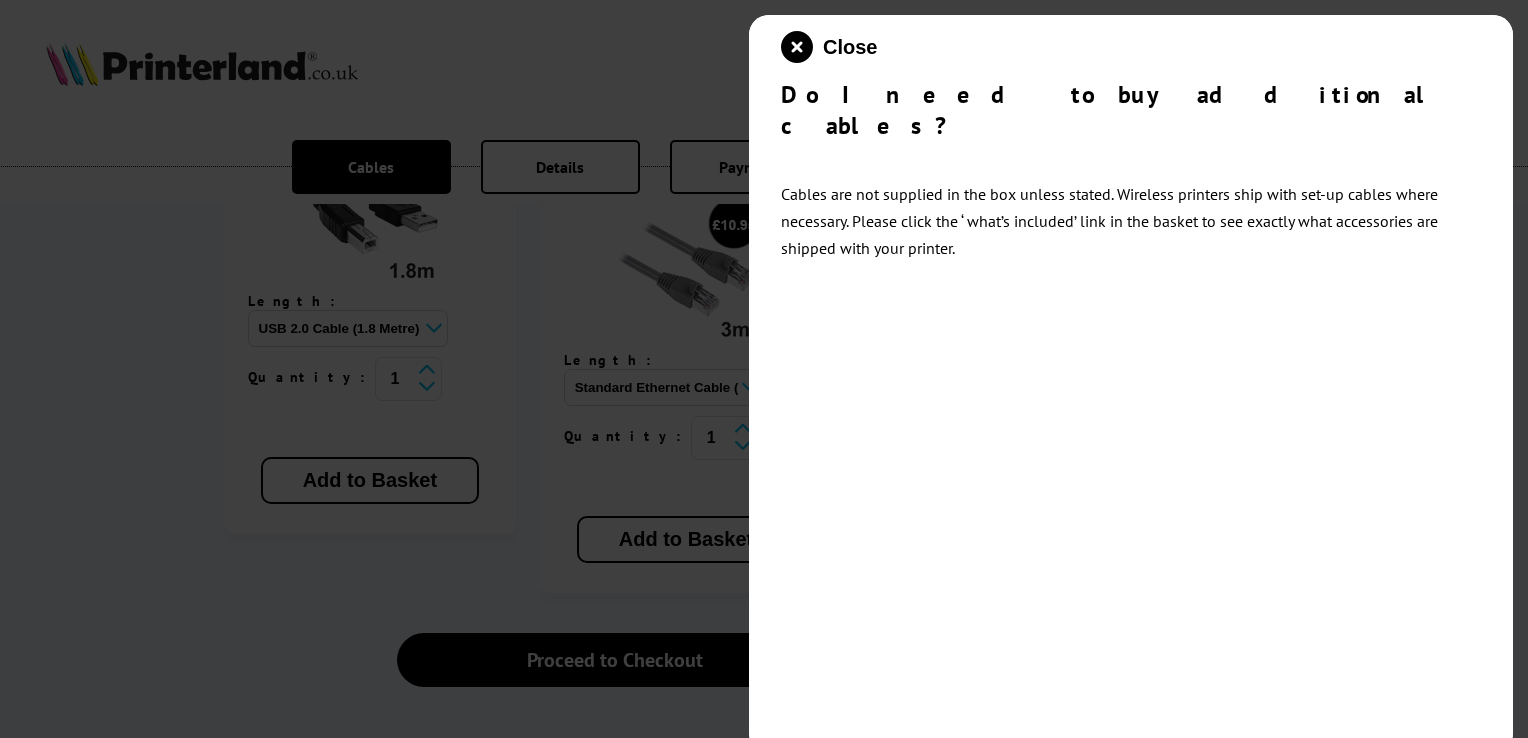 click at bounding box center (764, 369) 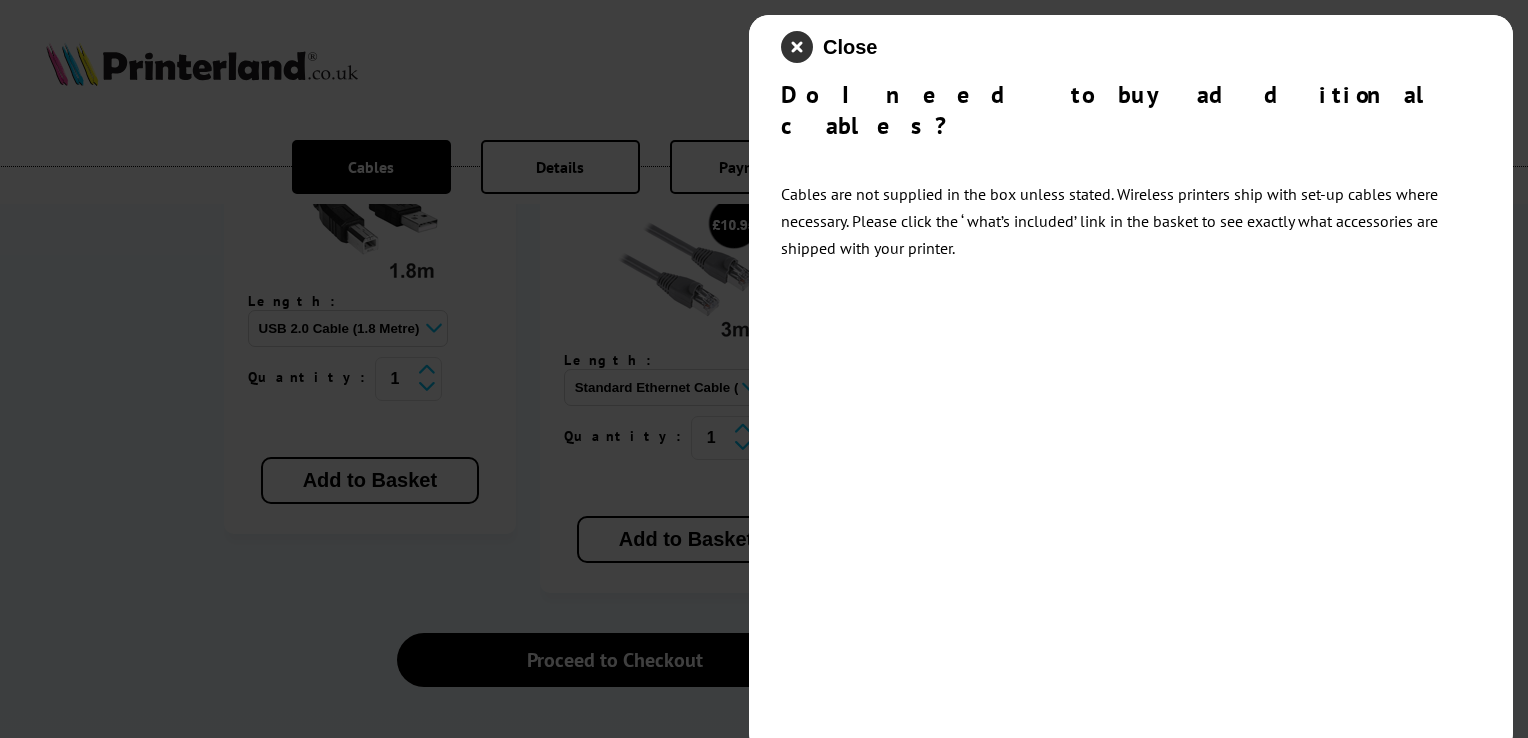 click at bounding box center (797, 47) 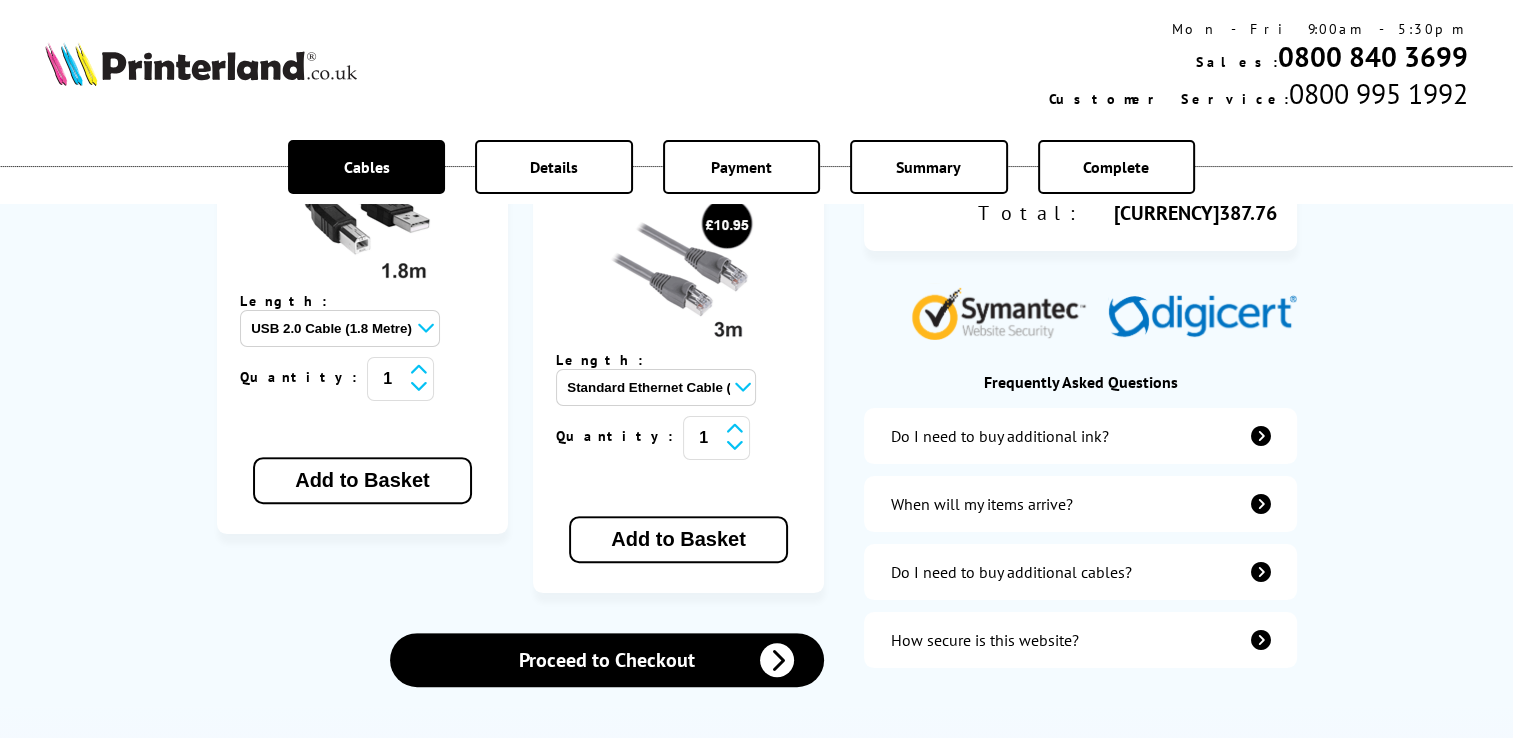 click on "Mon - Fri 9:00am - 5:30pm
Sales:  [PHONE]
Customer Service:  [PHONE]
Basket Total
[CURRENCY]387.76" at bounding box center (756, 66) 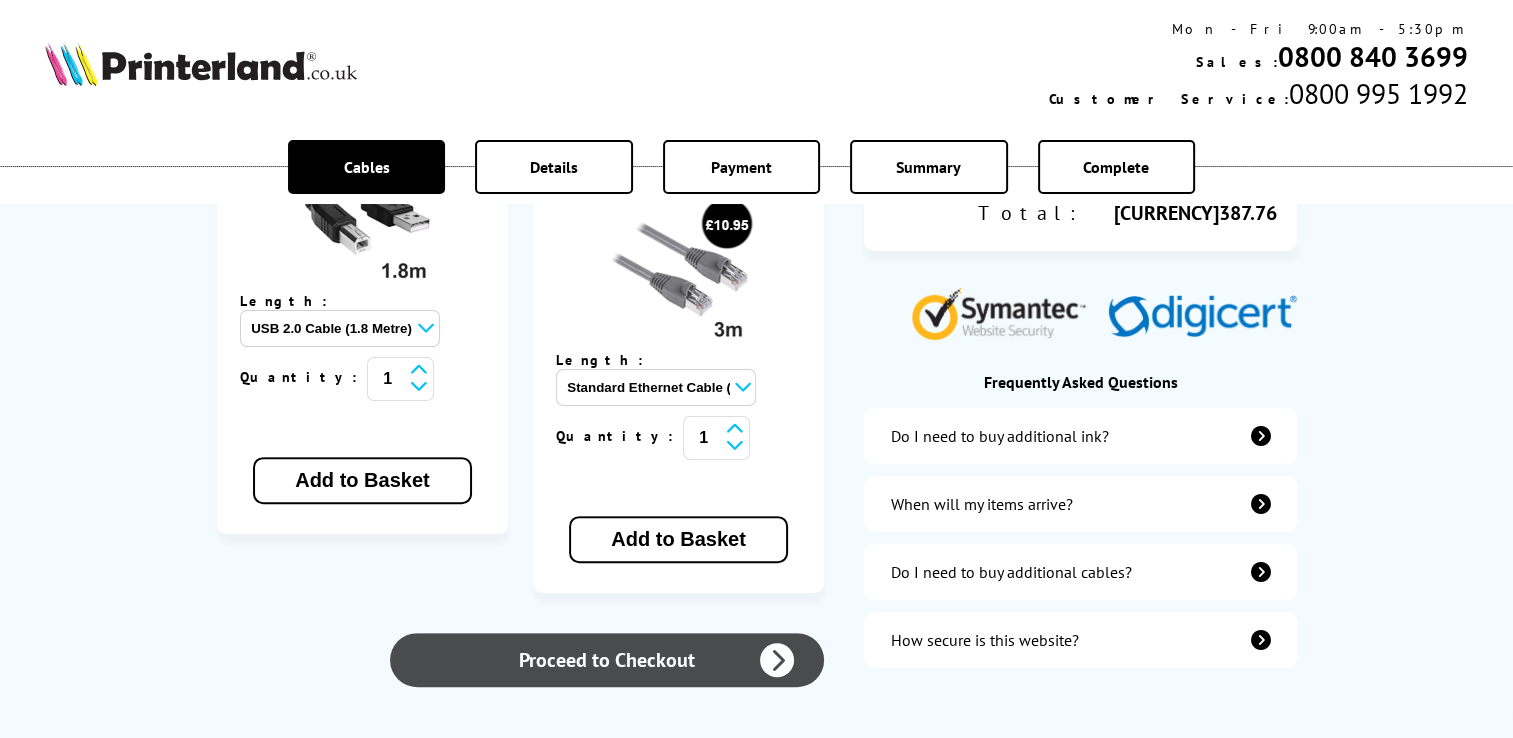 click on "Proceed to Checkout" at bounding box center [607, 660] 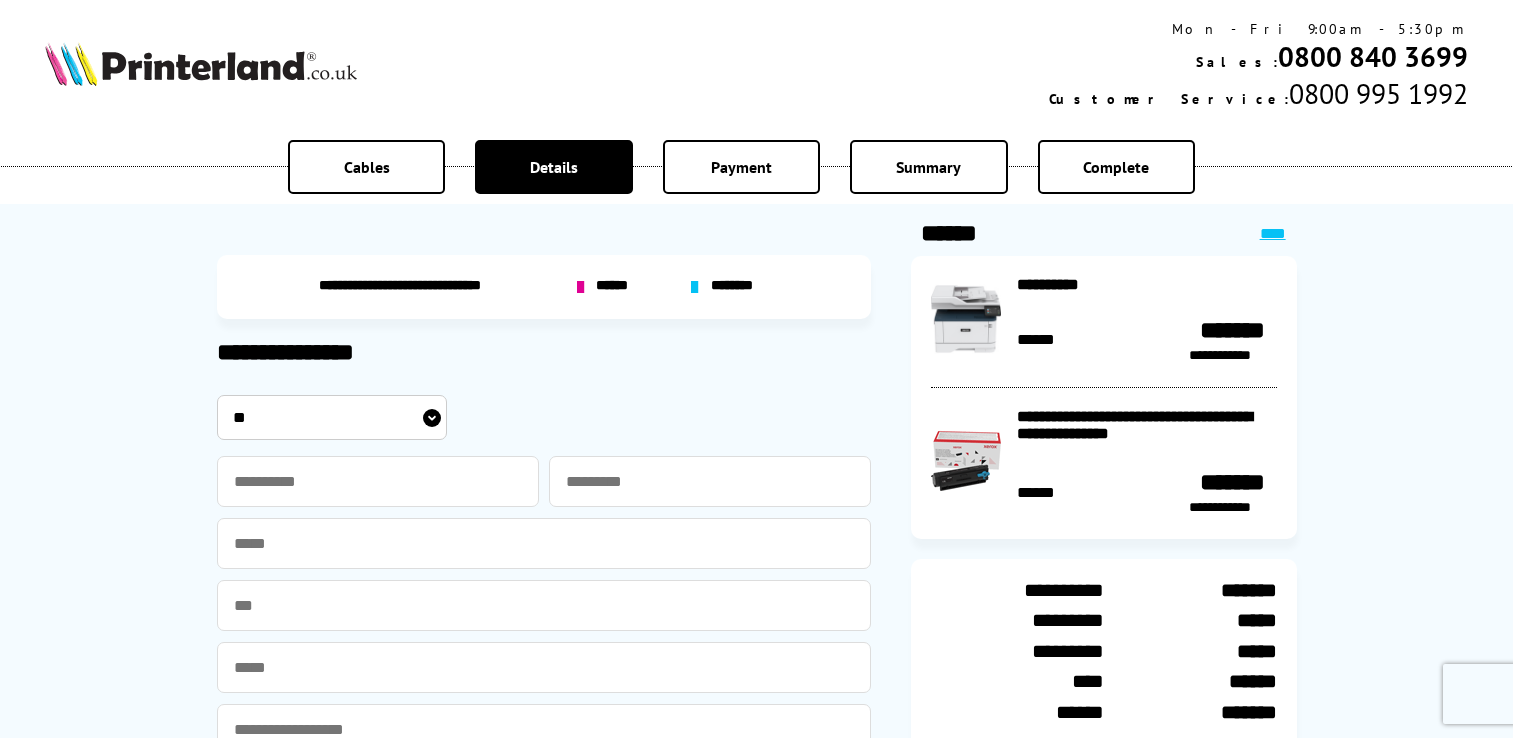 scroll, scrollTop: 0, scrollLeft: 0, axis: both 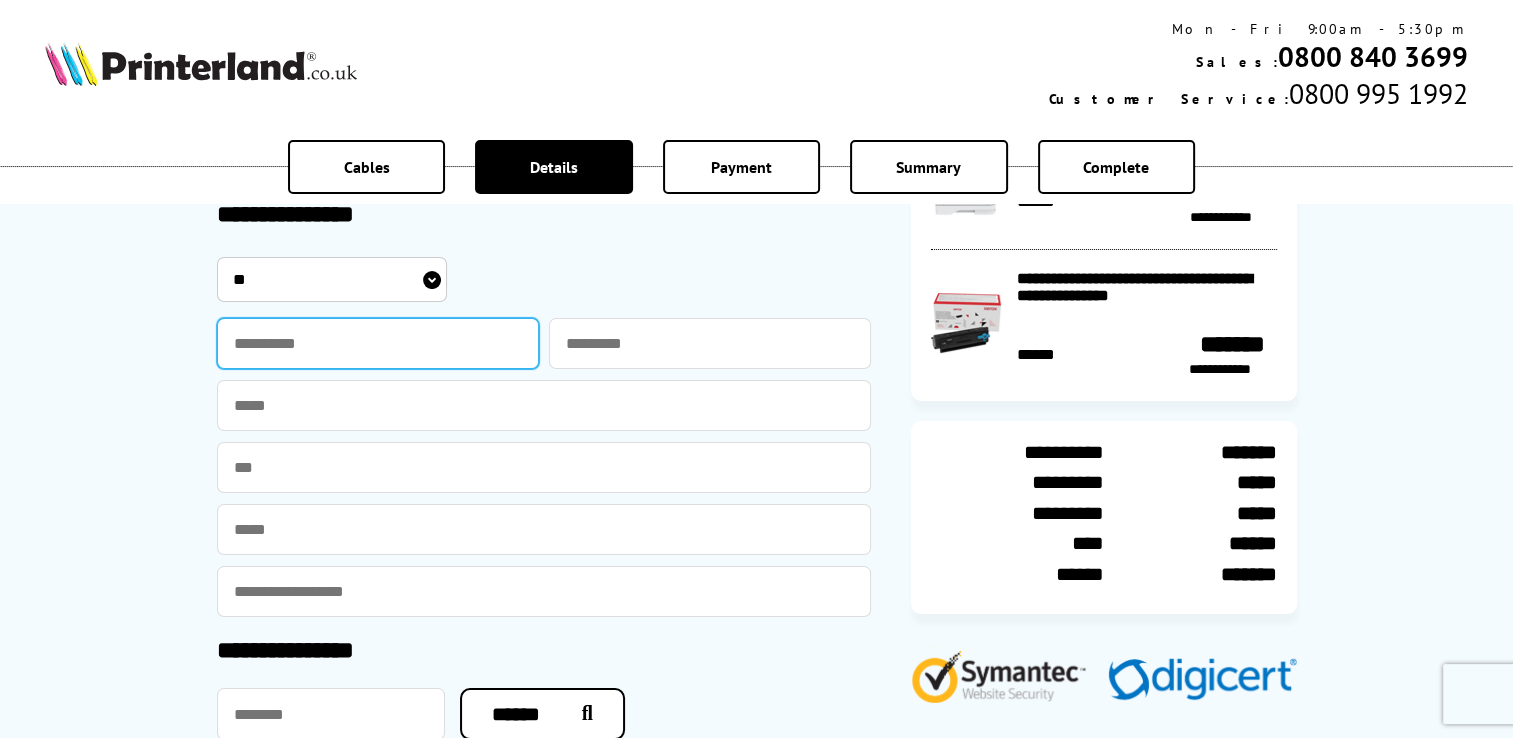 click at bounding box center [378, 343] 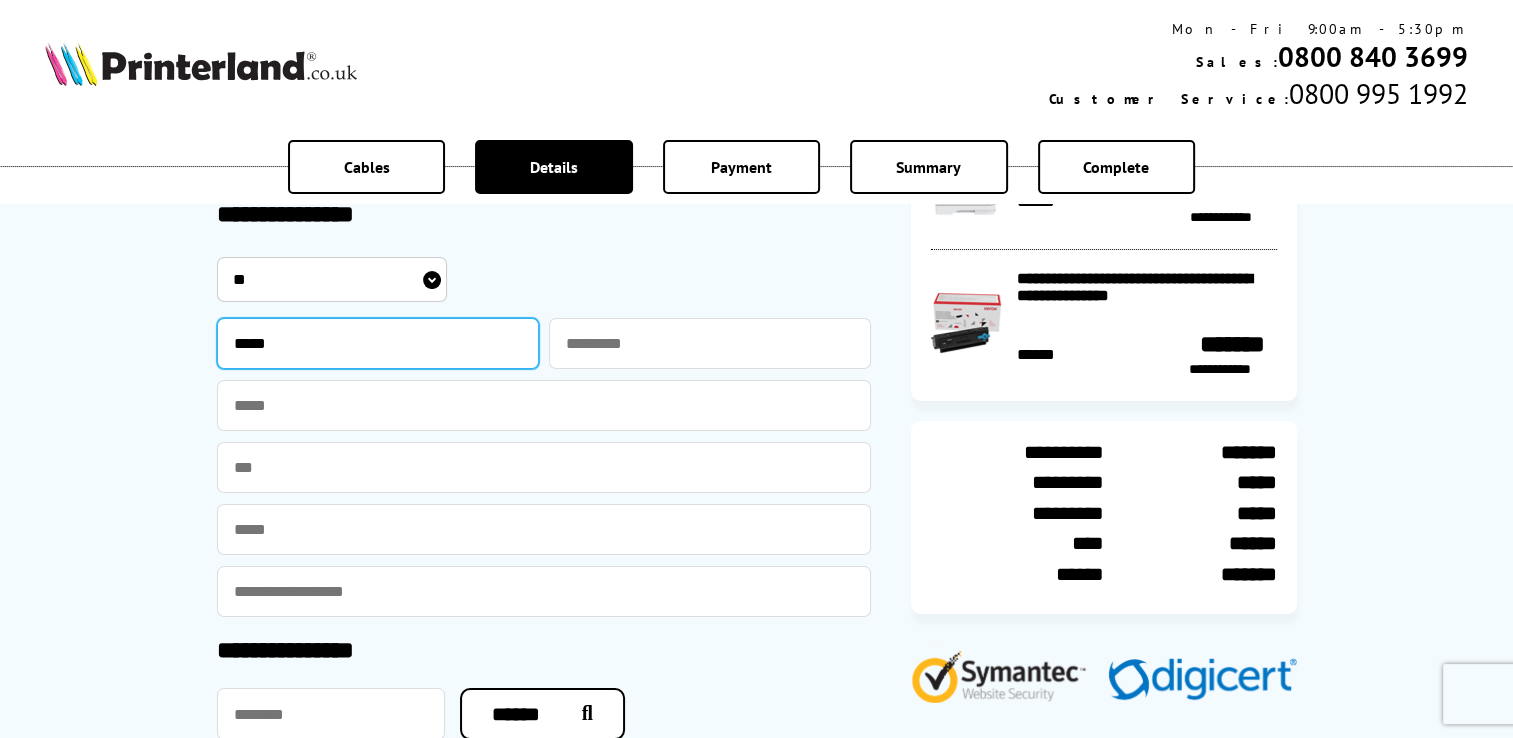 type on "*****" 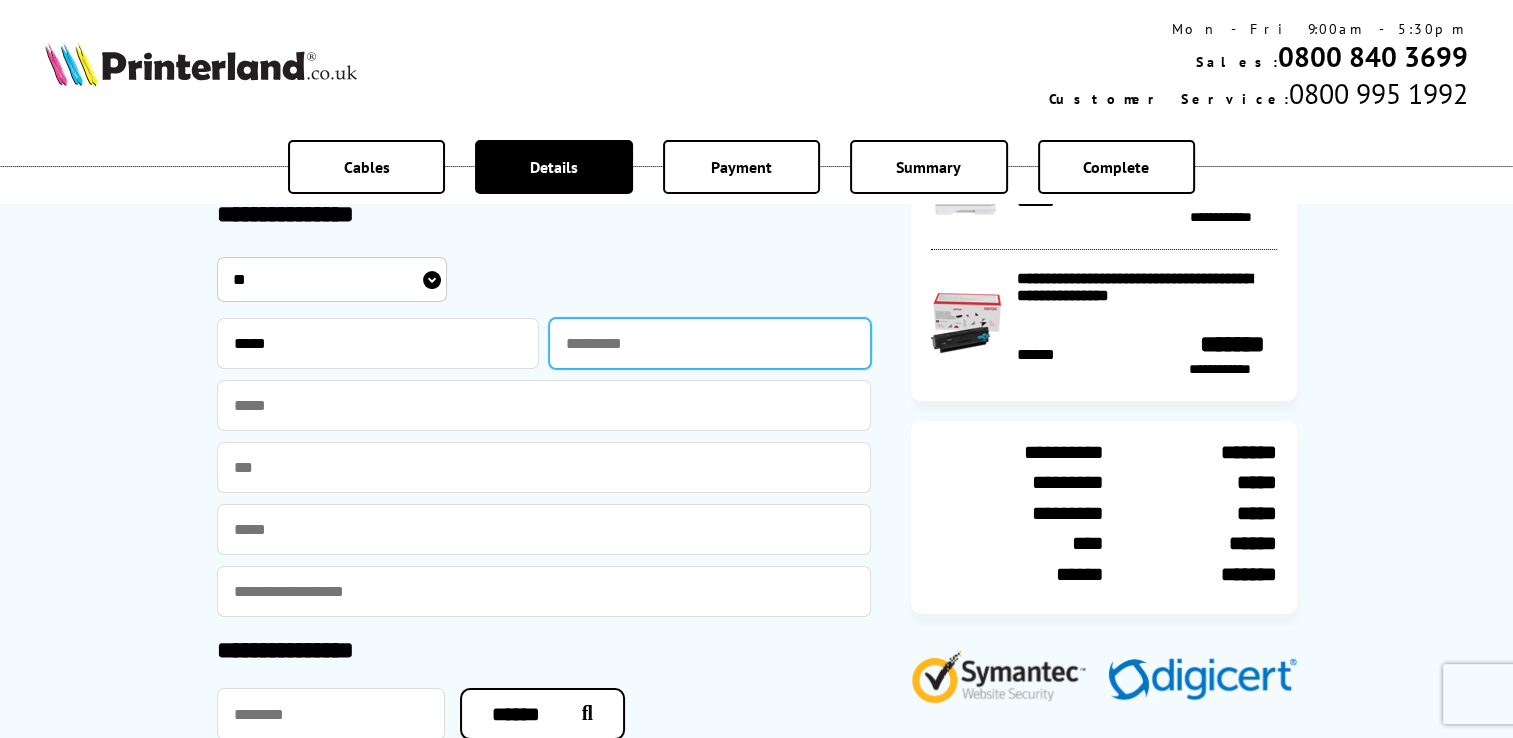 click at bounding box center (710, 343) 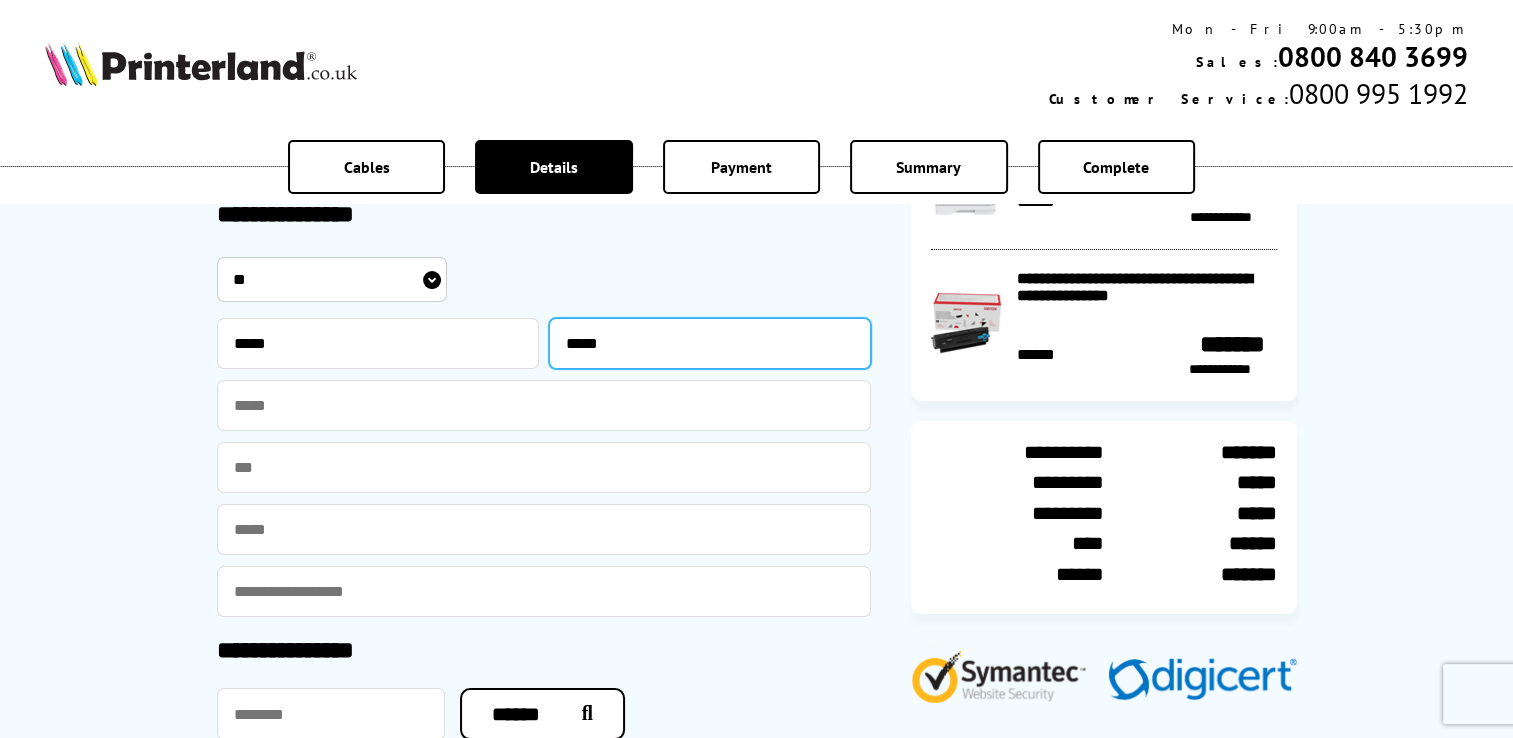 type on "*****" 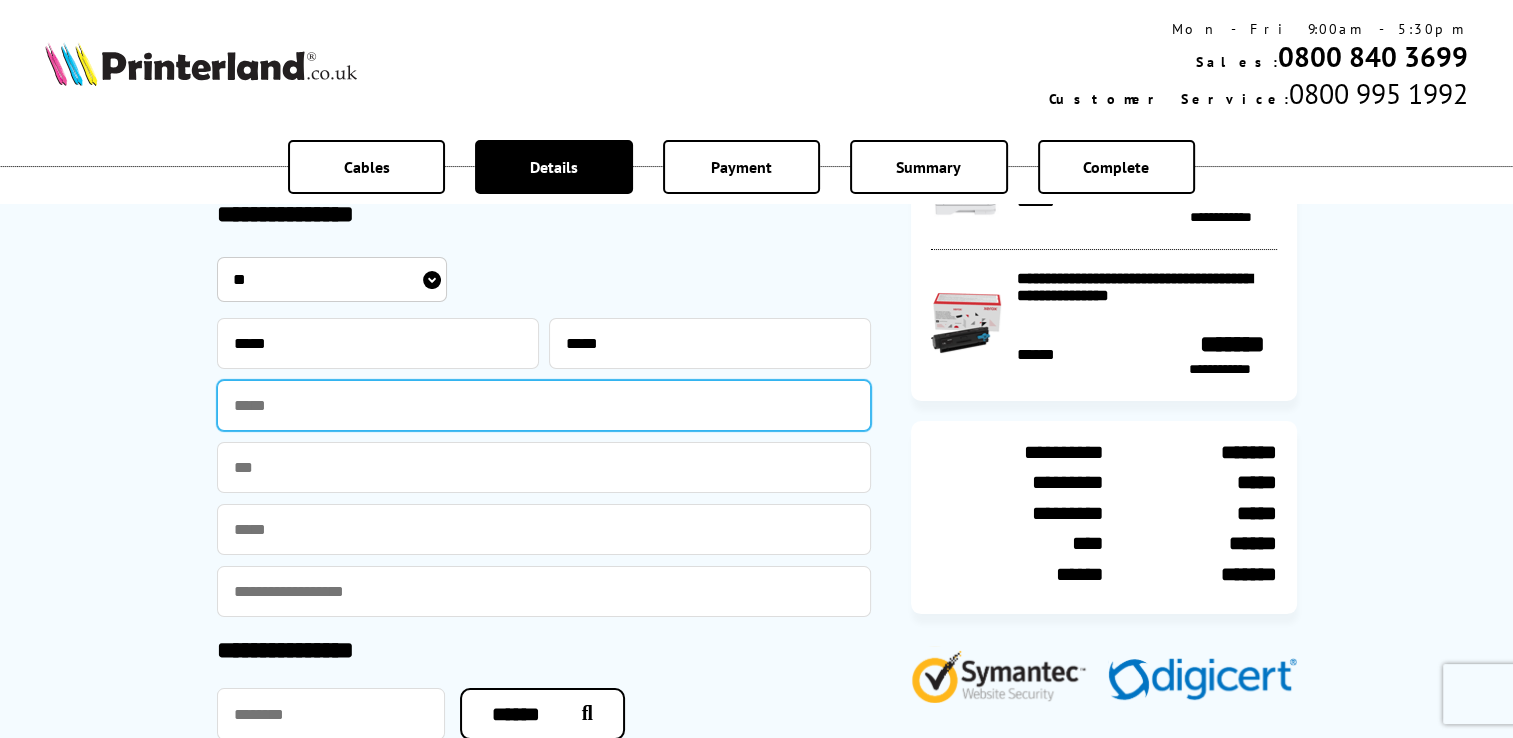 click at bounding box center (544, 405) 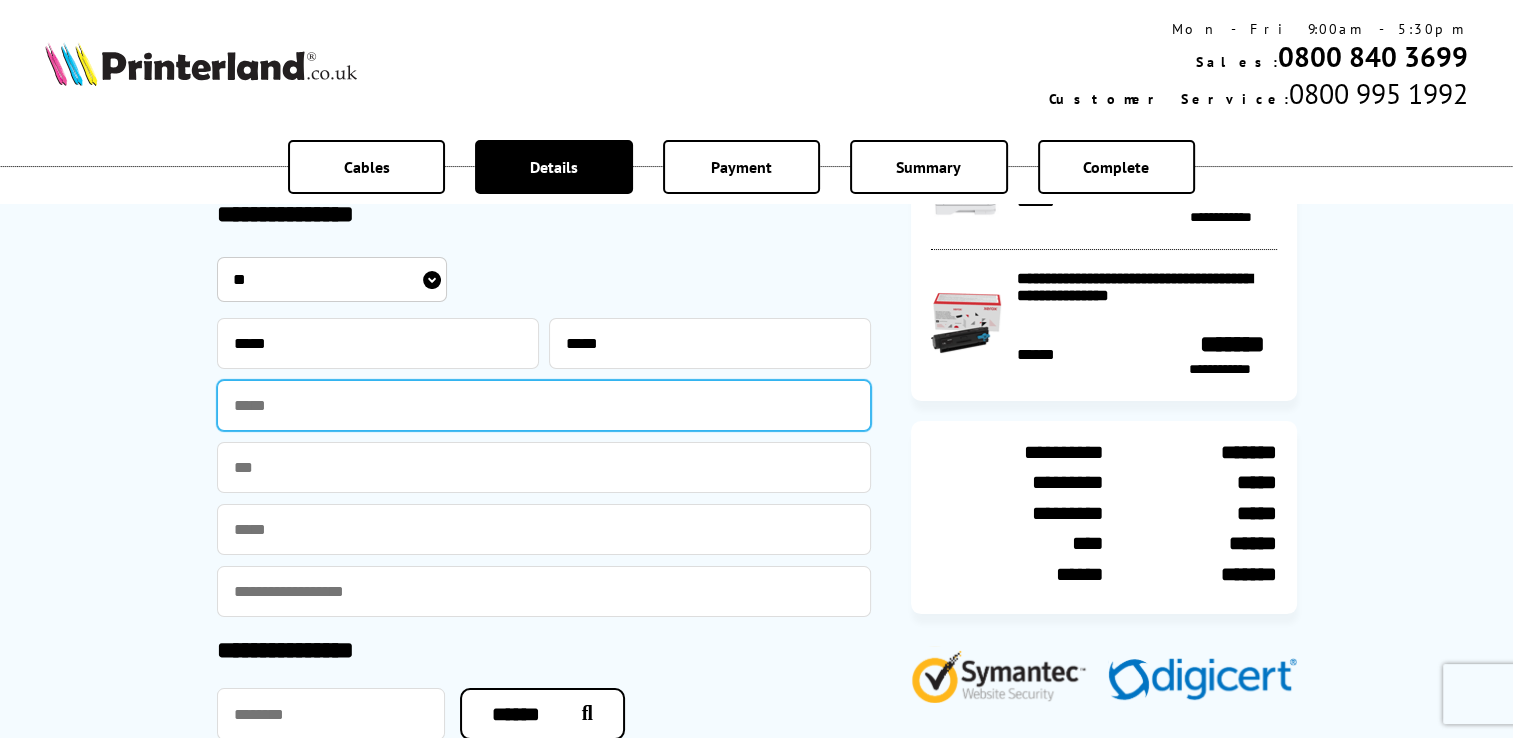 type on "**********" 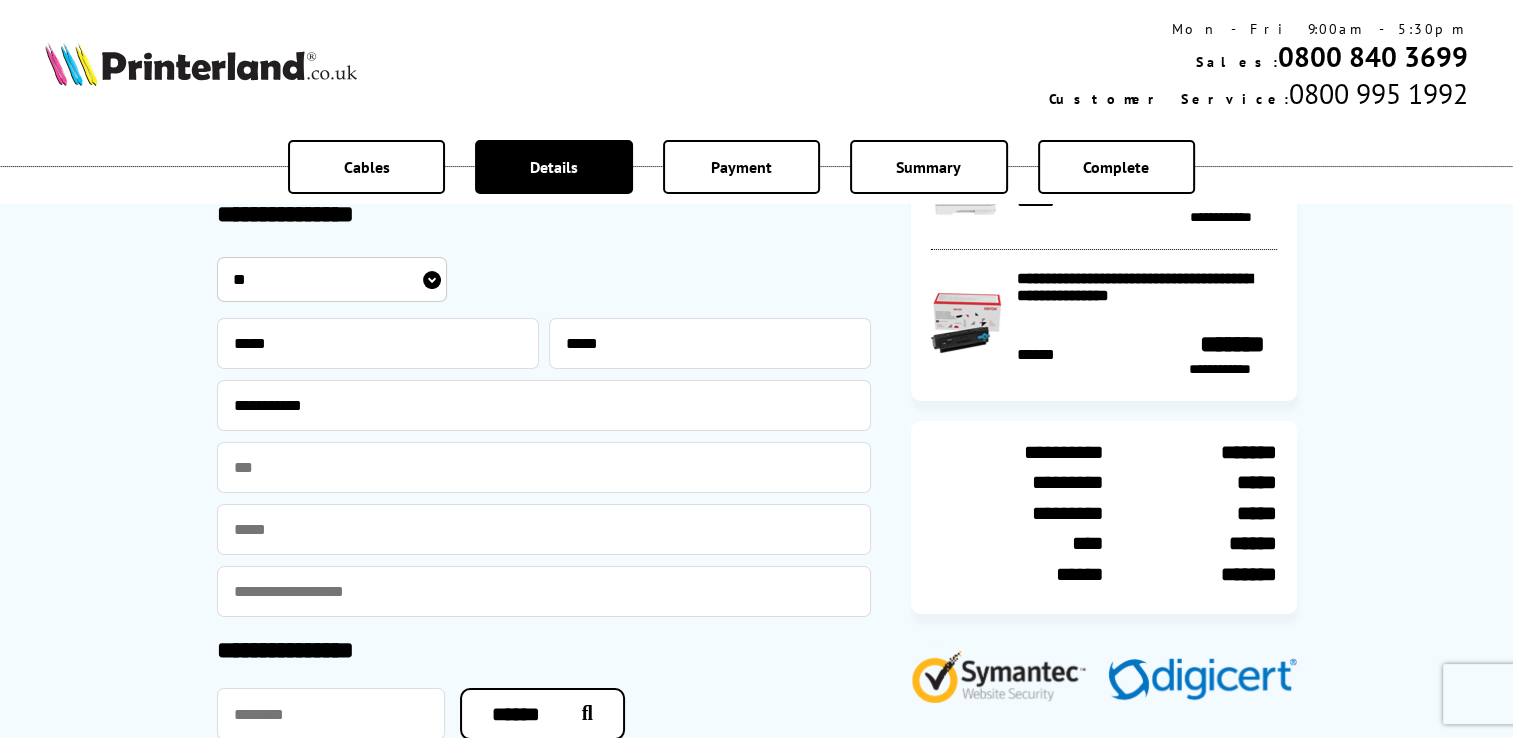 type on "**********" 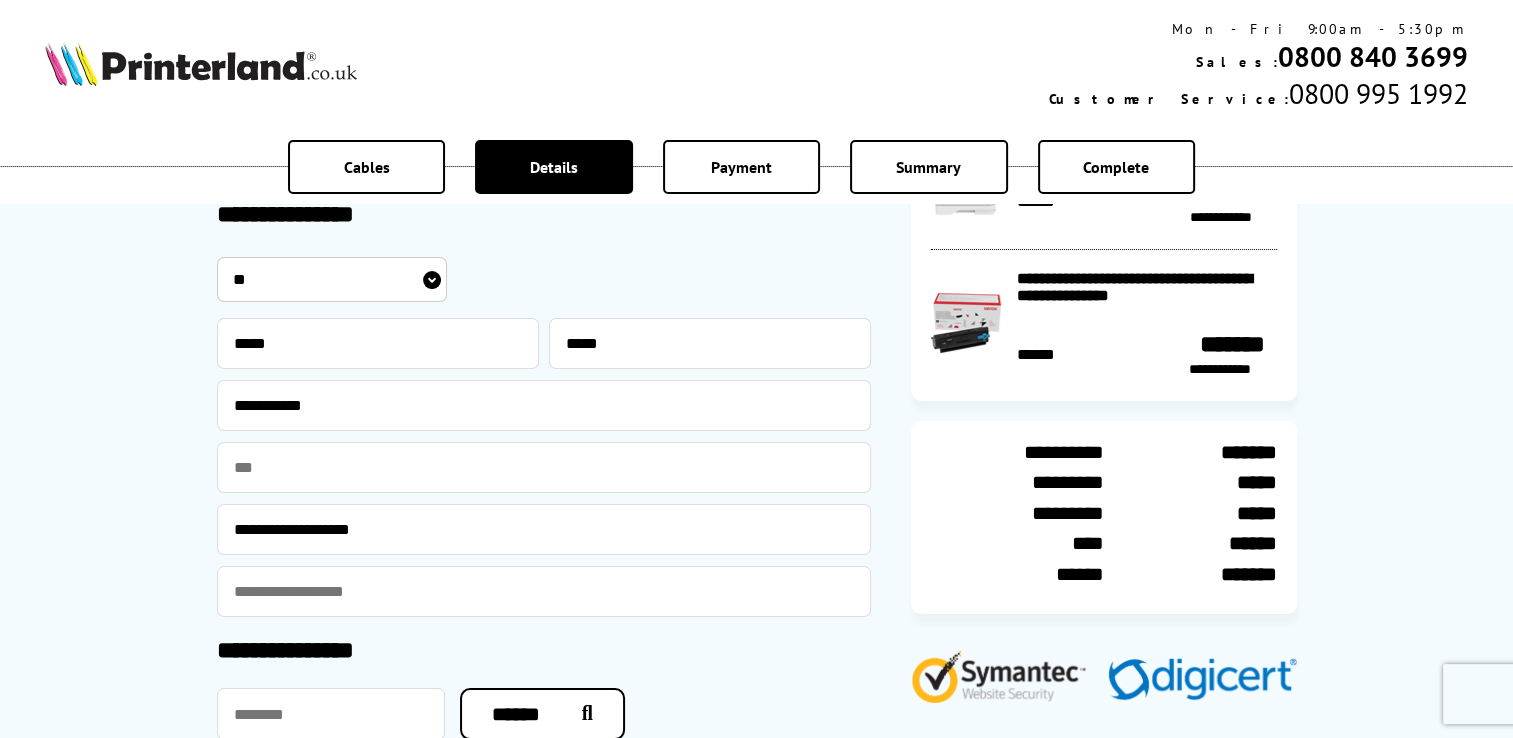 type on "**********" 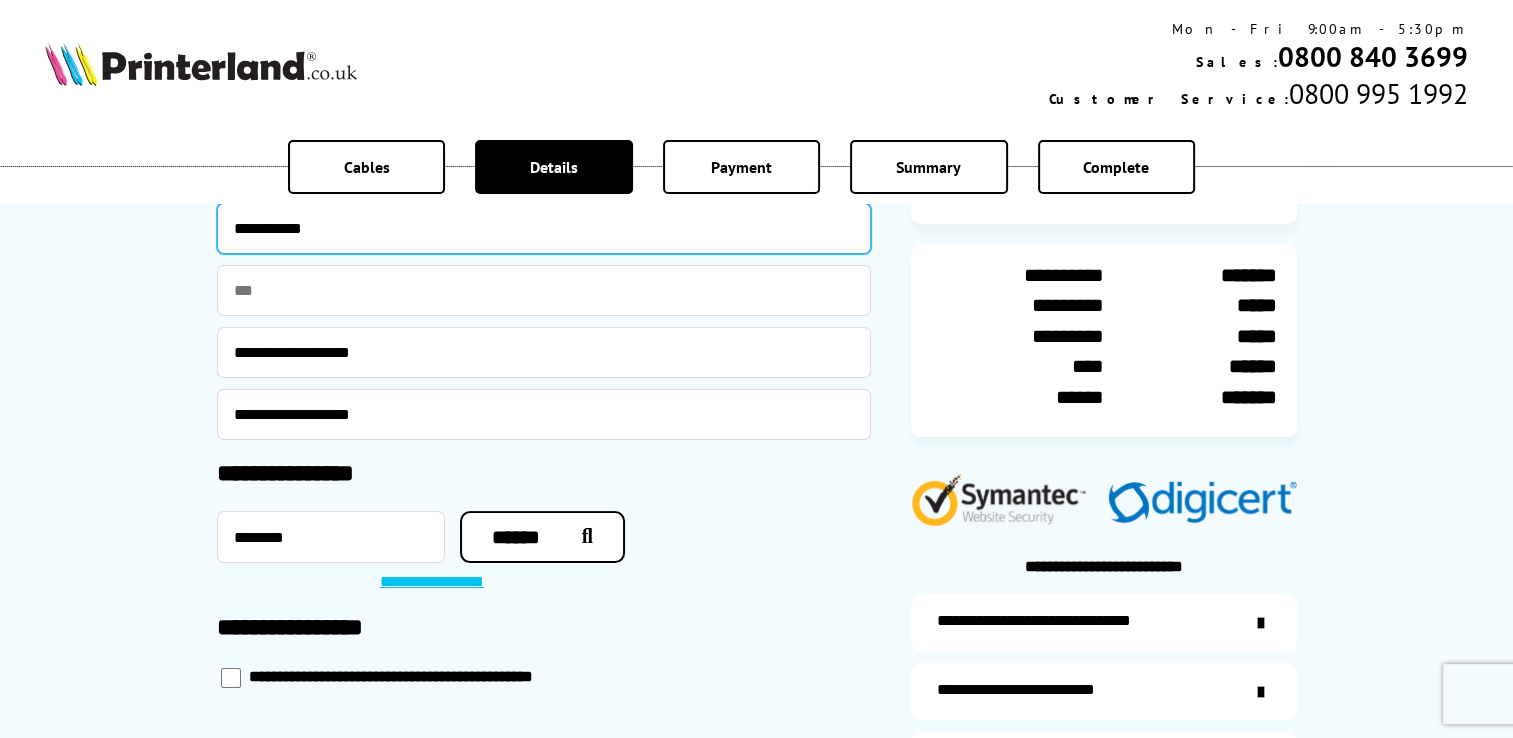 scroll, scrollTop: 320, scrollLeft: 0, axis: vertical 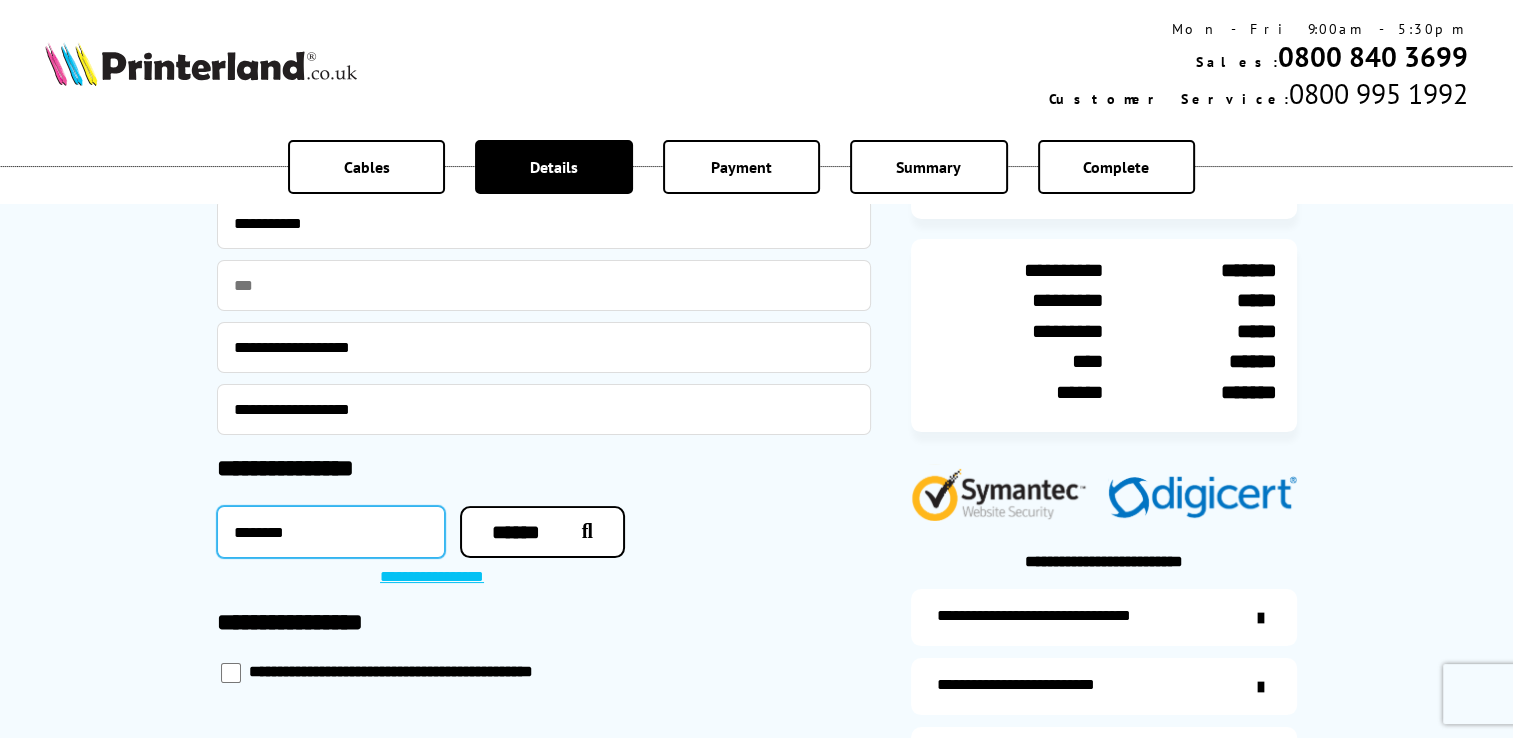 click on "********" at bounding box center (331, 532) 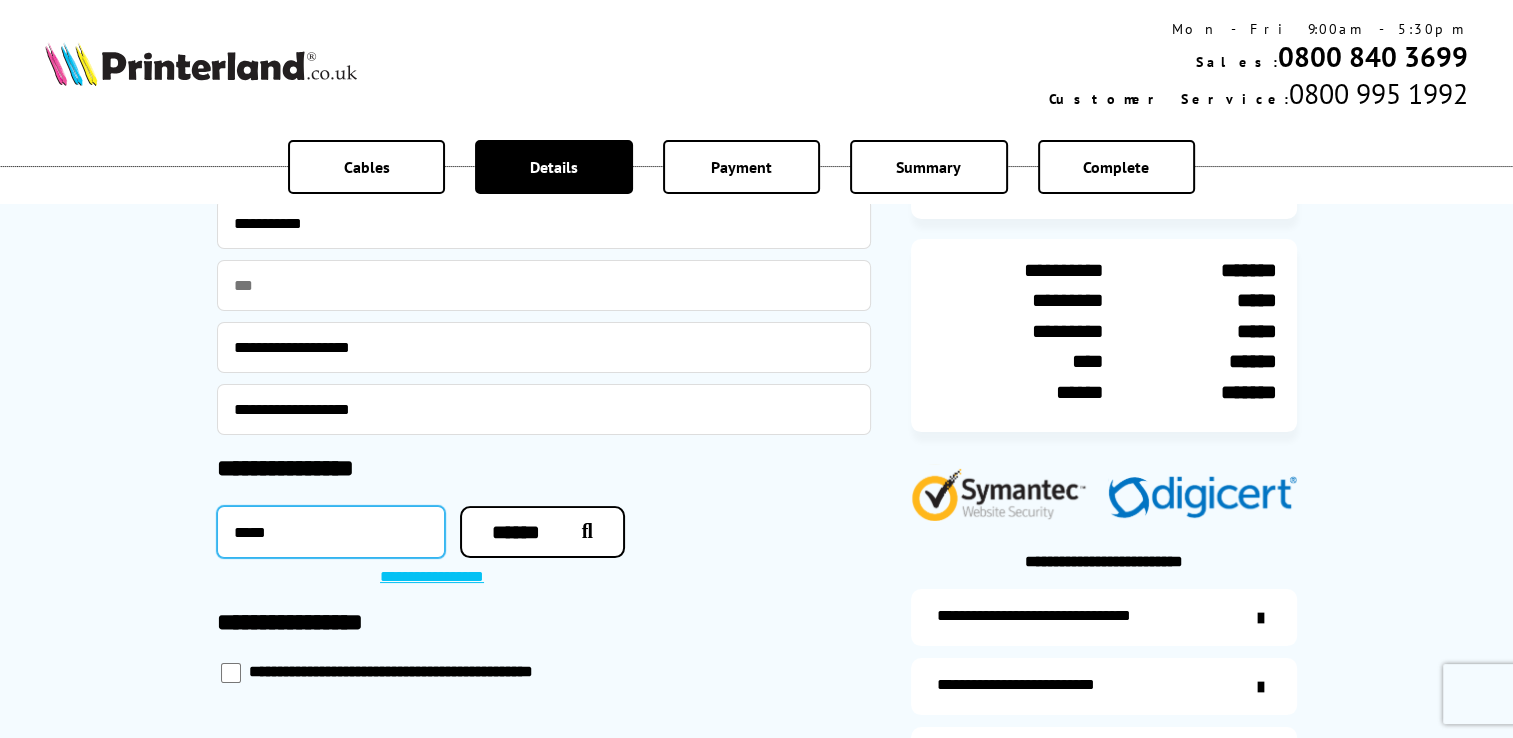 type on "********" 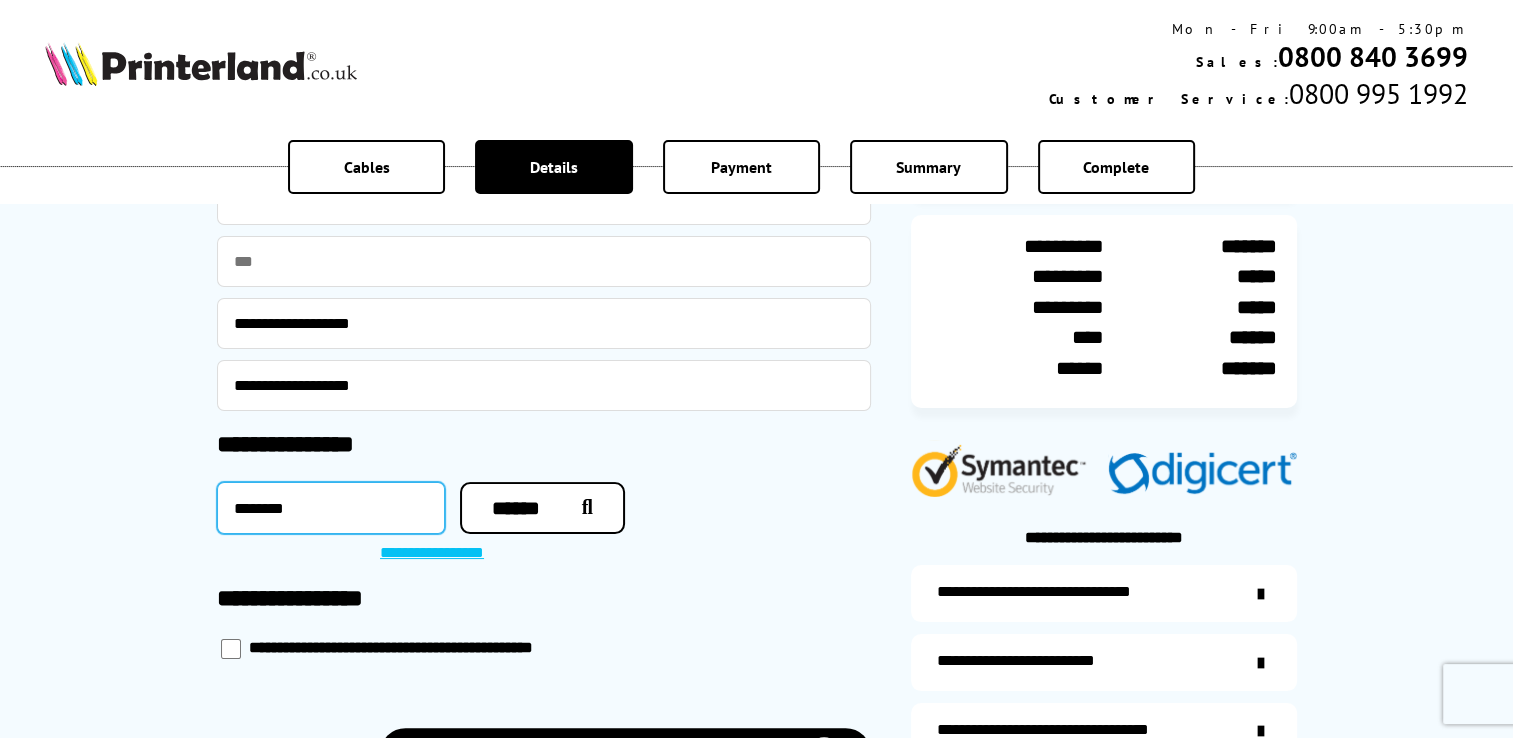 scroll, scrollTop: 340, scrollLeft: 0, axis: vertical 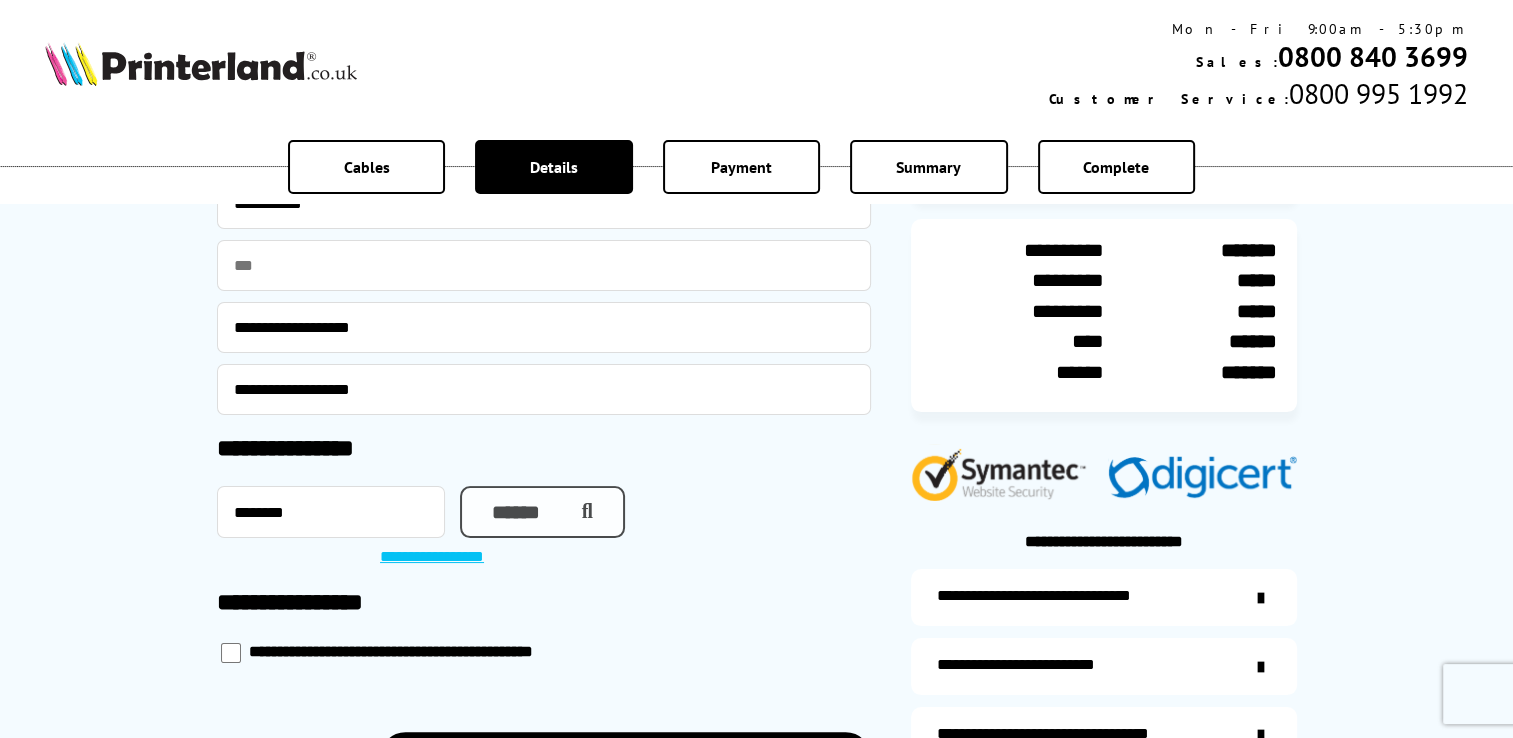 click on "******" at bounding box center [542, 512] 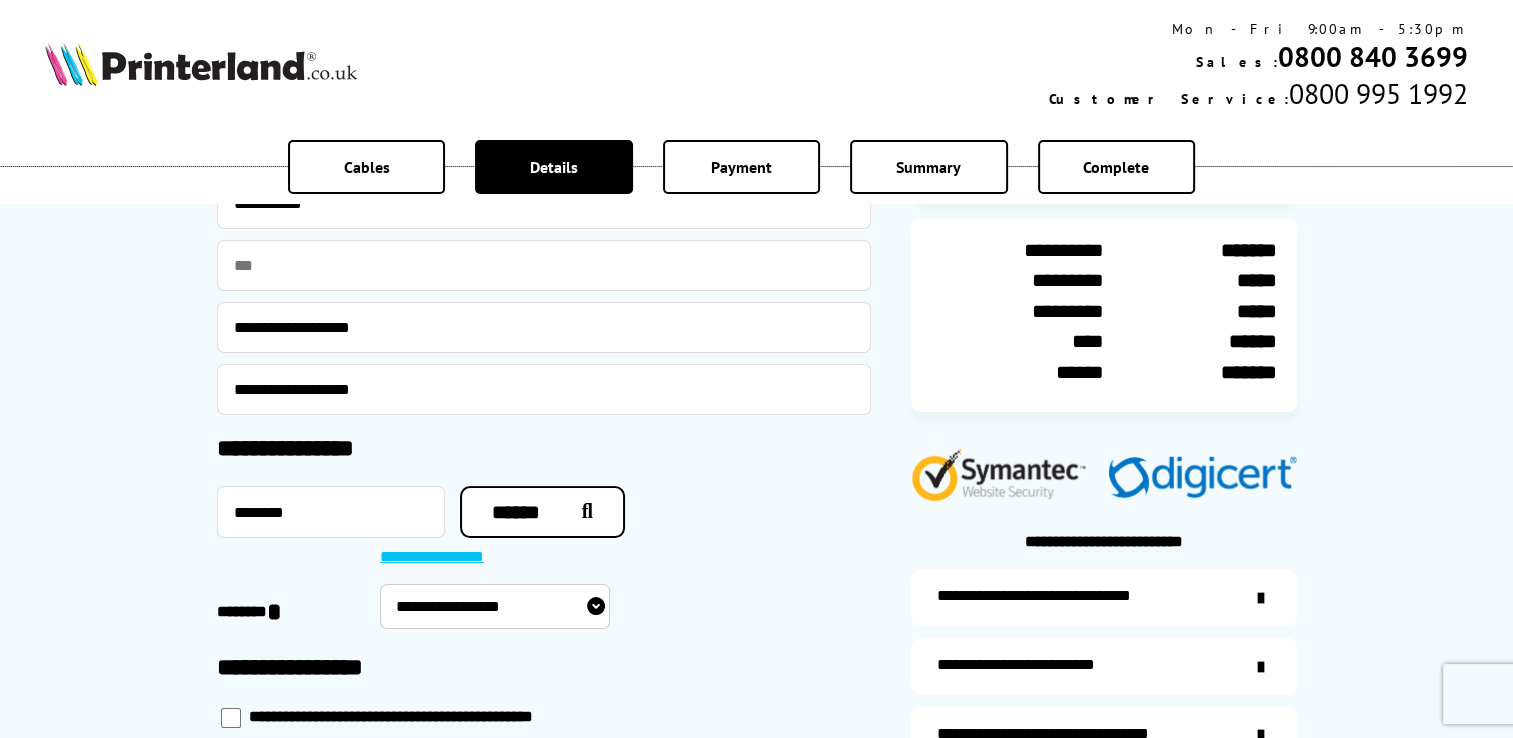 click on "**********" at bounding box center [442, 558] 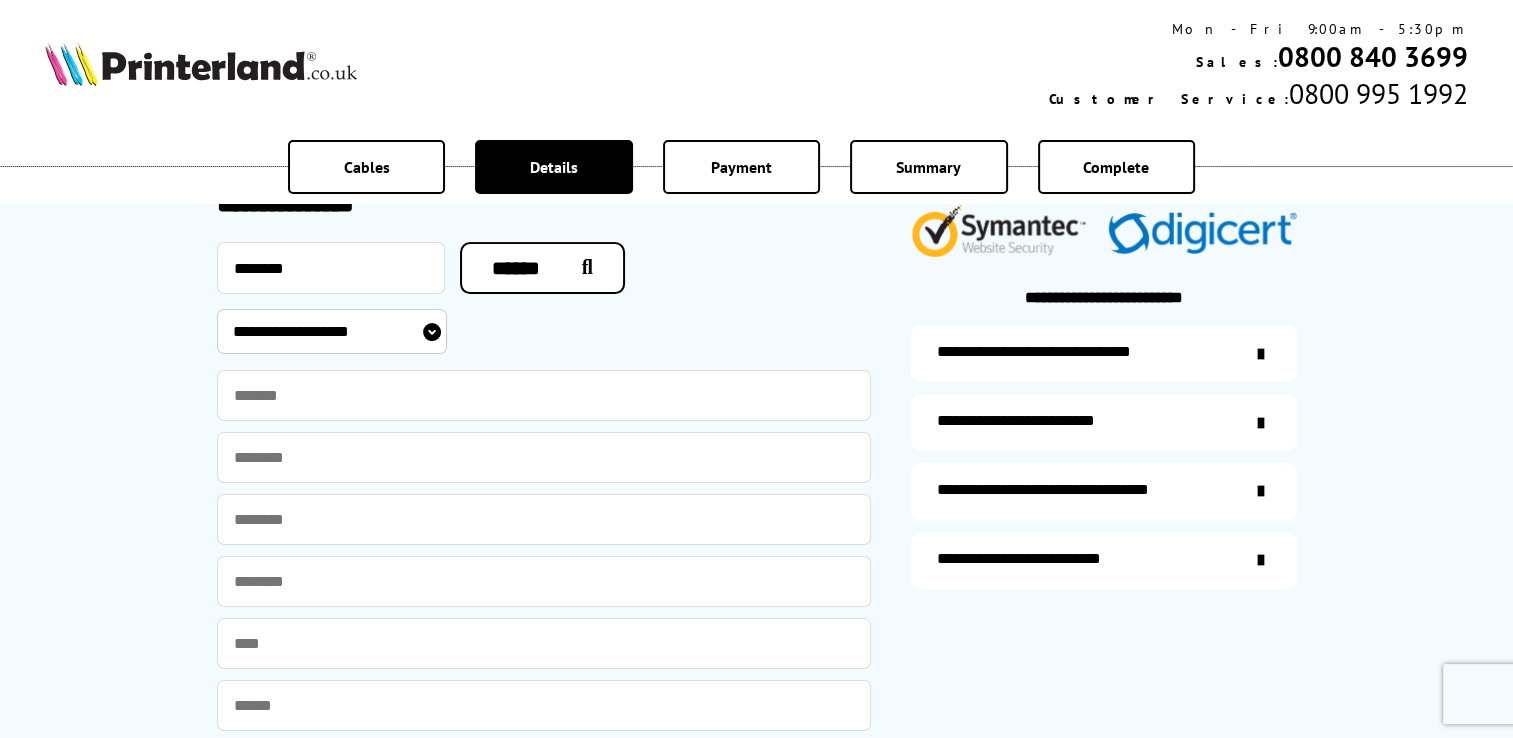 scroll, scrollTop: 600, scrollLeft: 0, axis: vertical 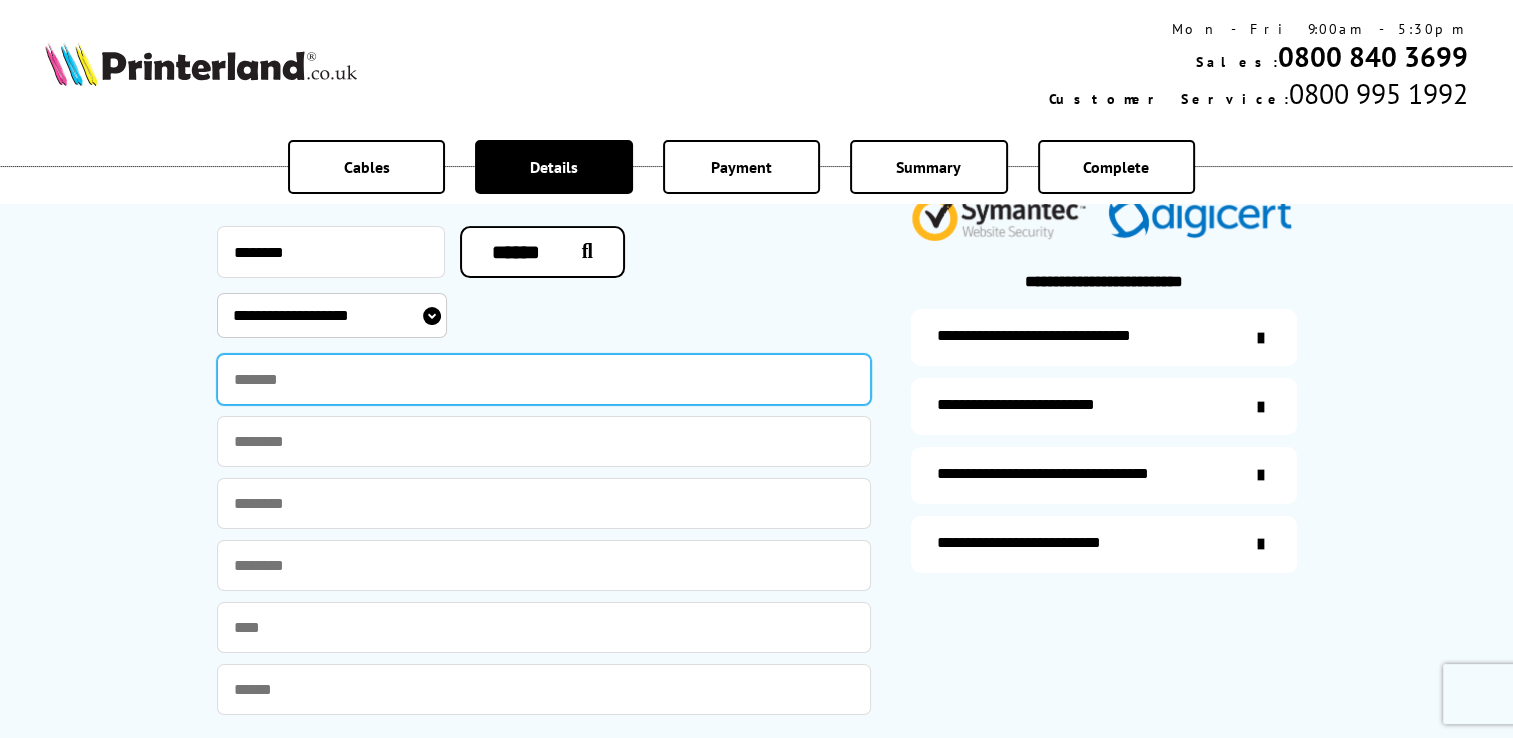 click at bounding box center (544, 379) 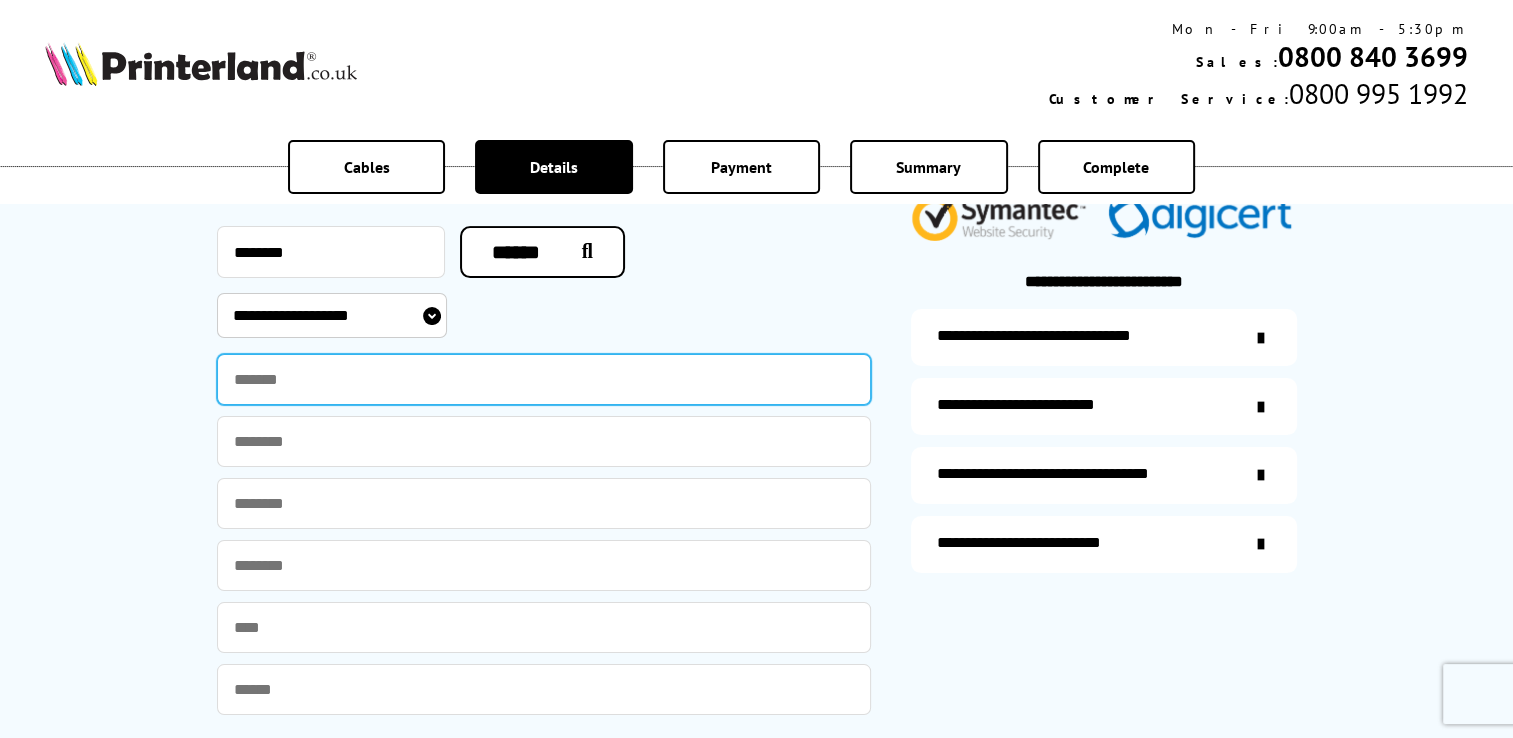 click at bounding box center [544, 379] 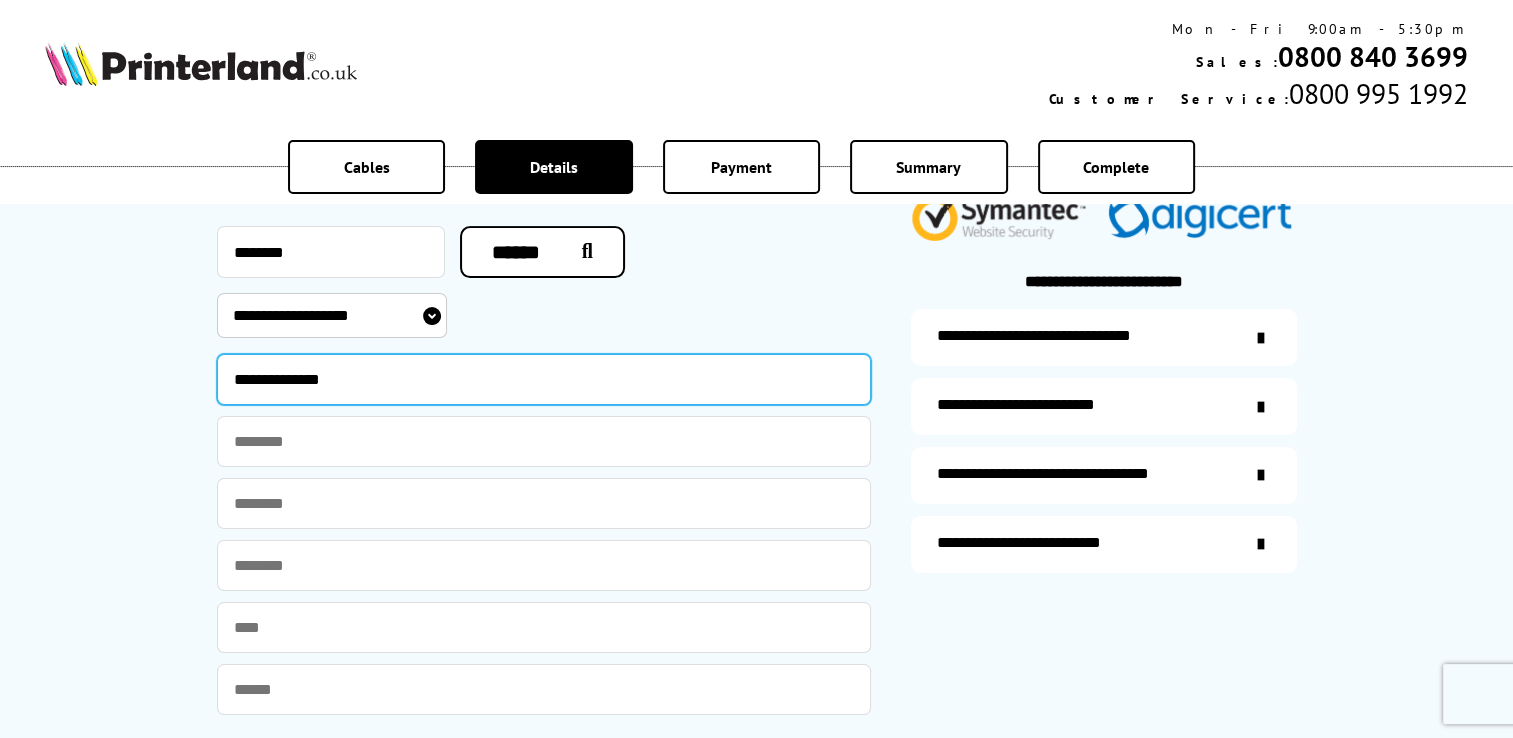 type on "**********" 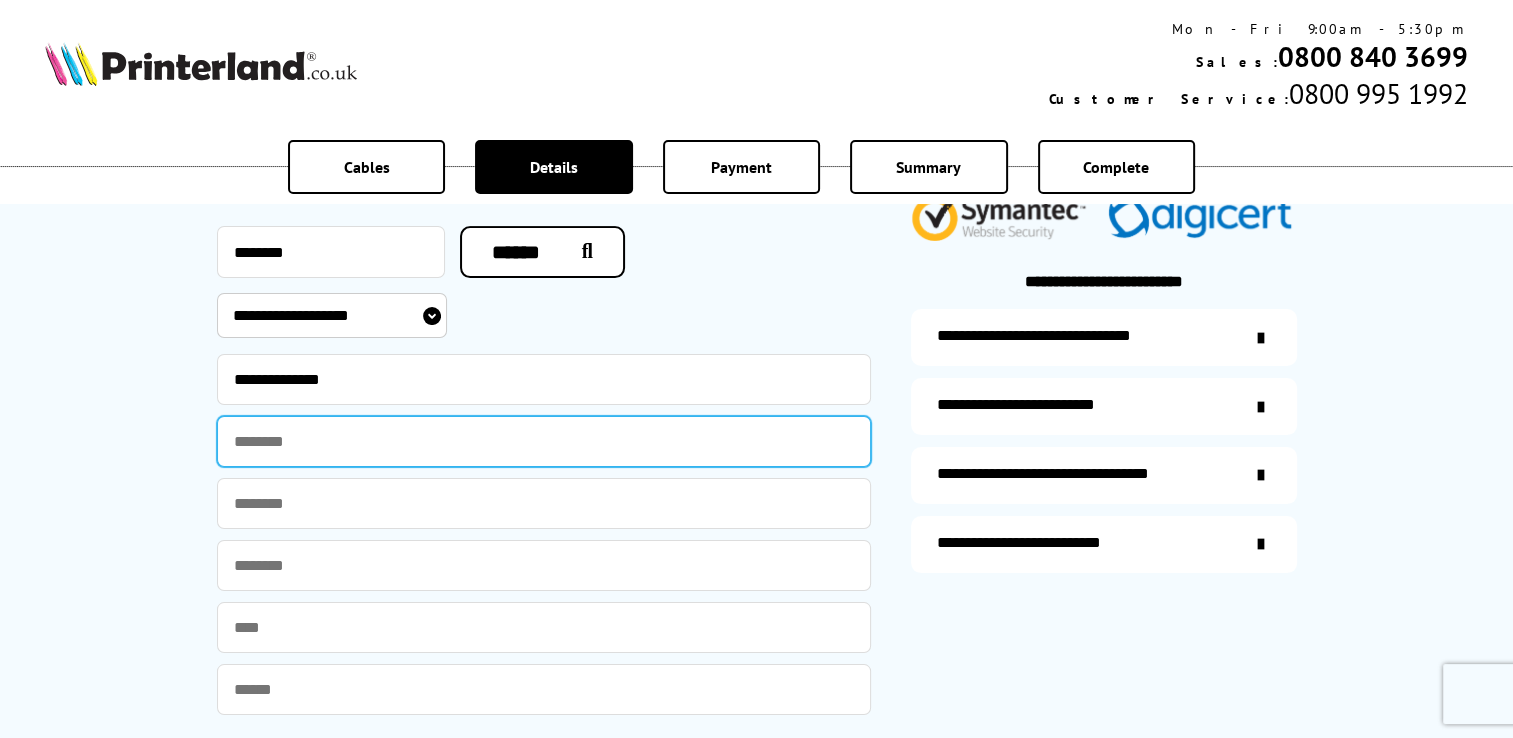 click at bounding box center [544, 441] 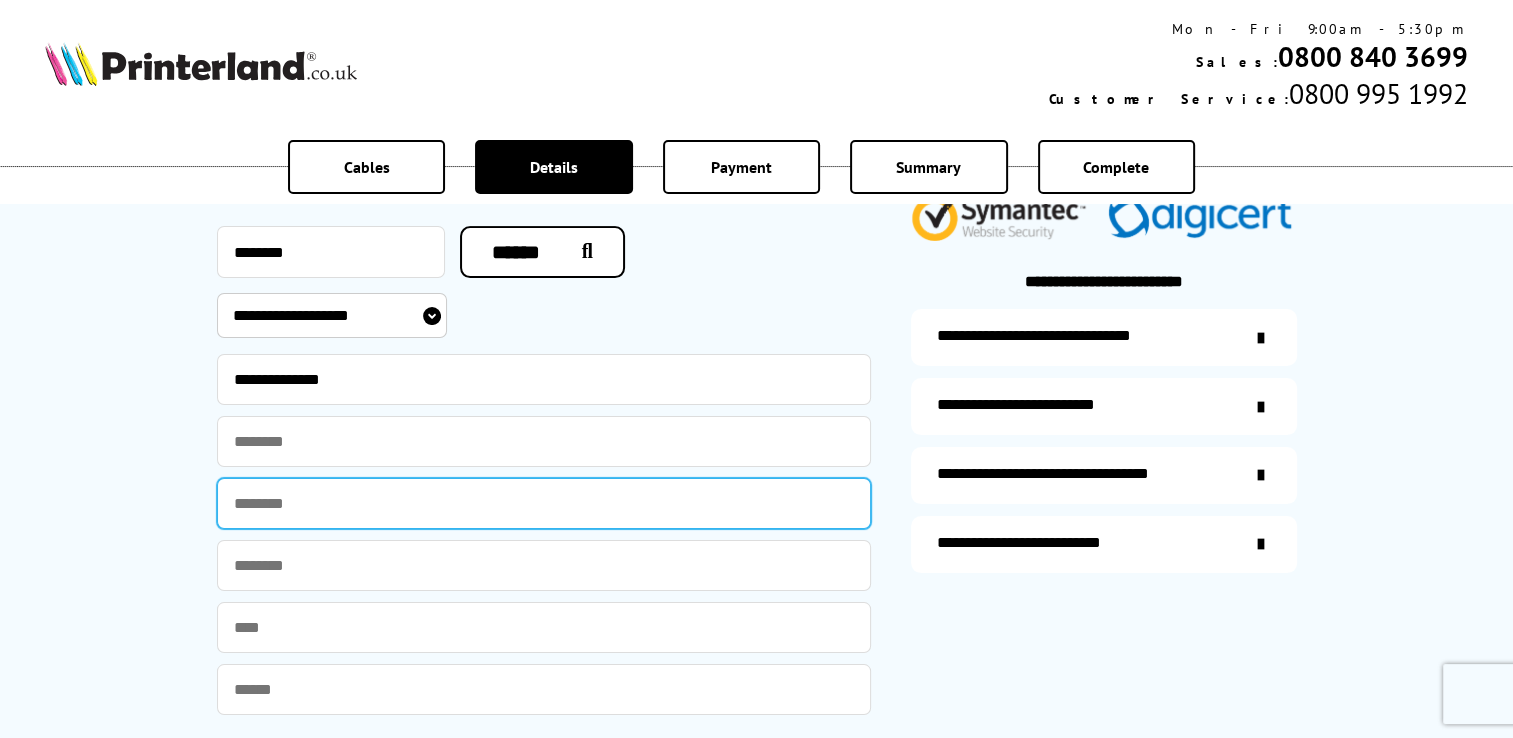click at bounding box center (544, 503) 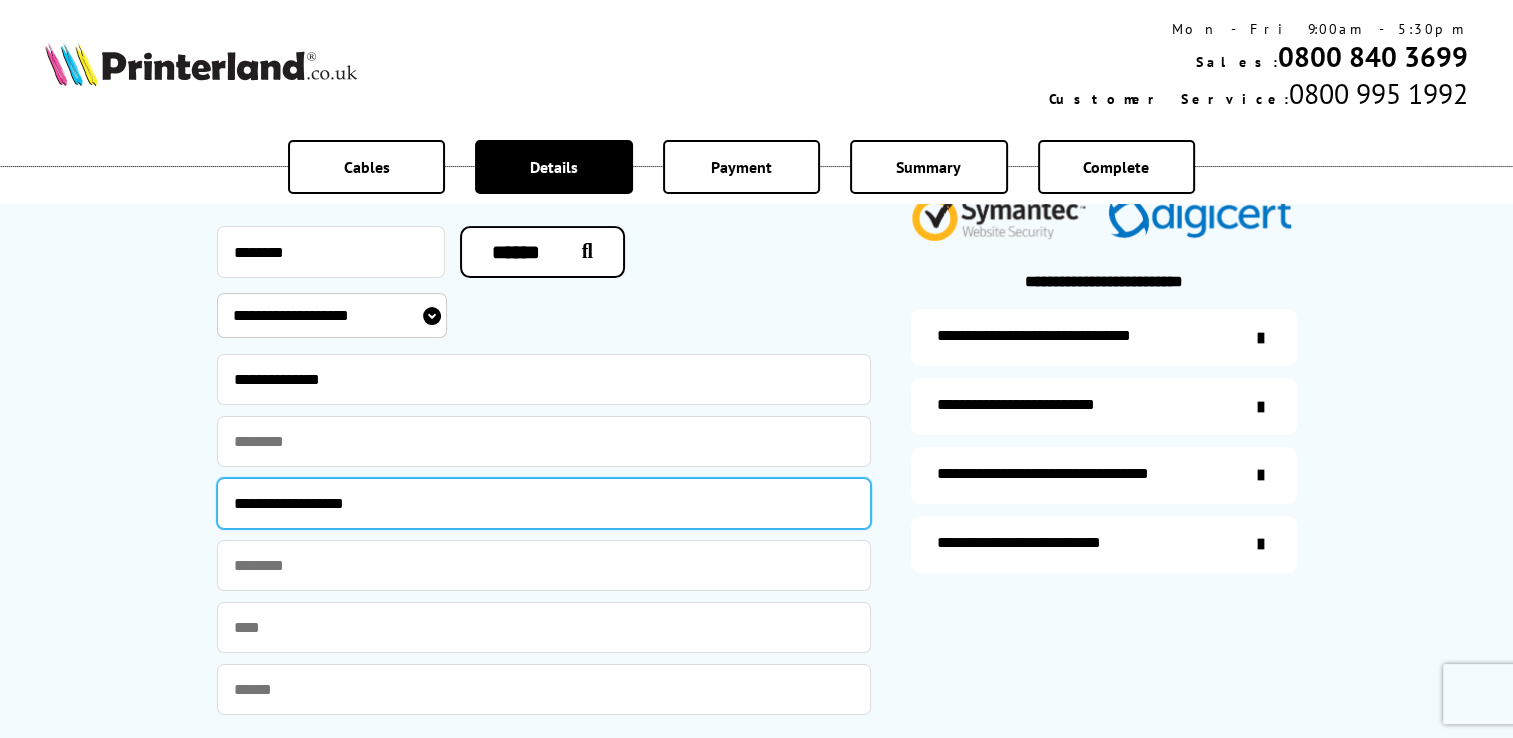 type on "**********" 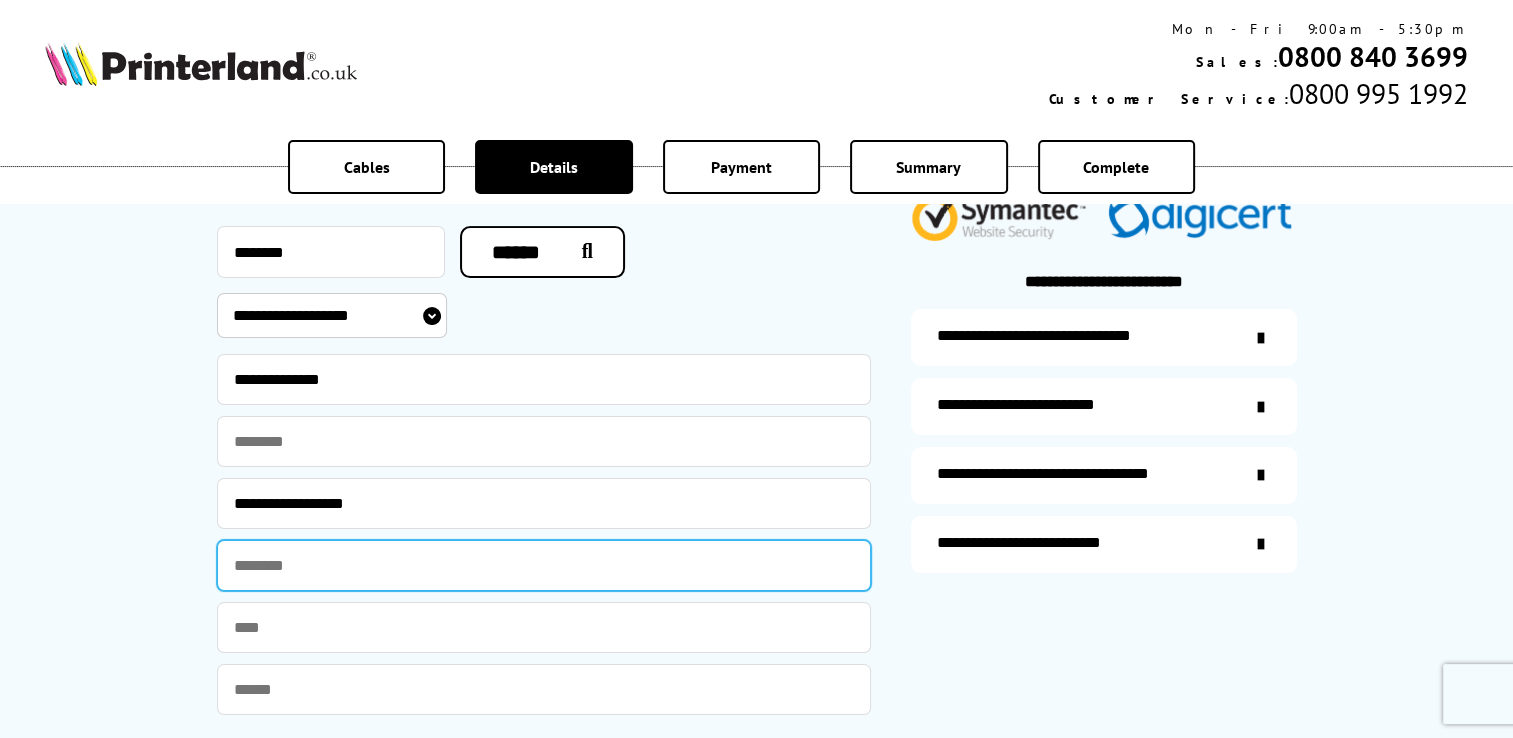 click at bounding box center [544, 565] 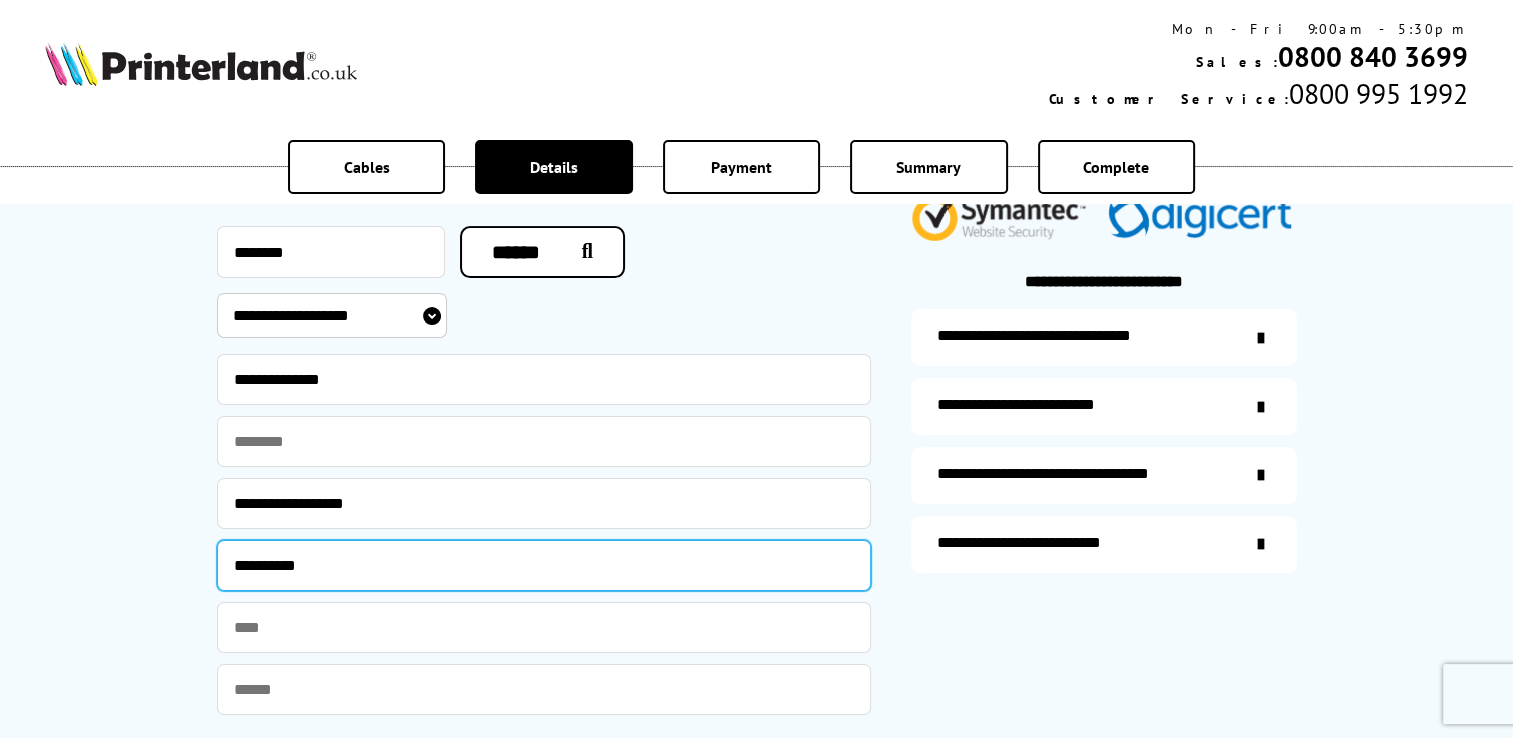 type on "**********" 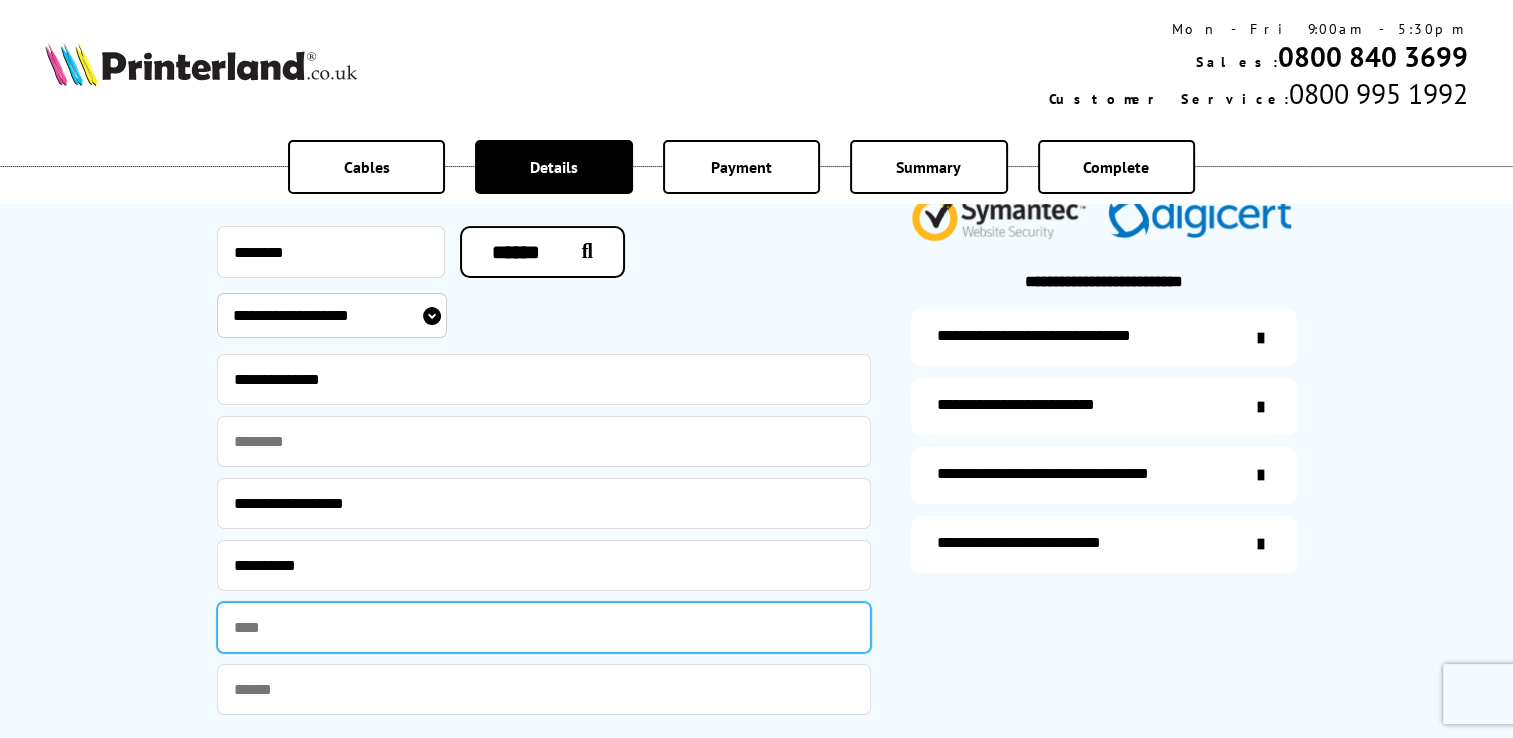 click at bounding box center (544, 627) 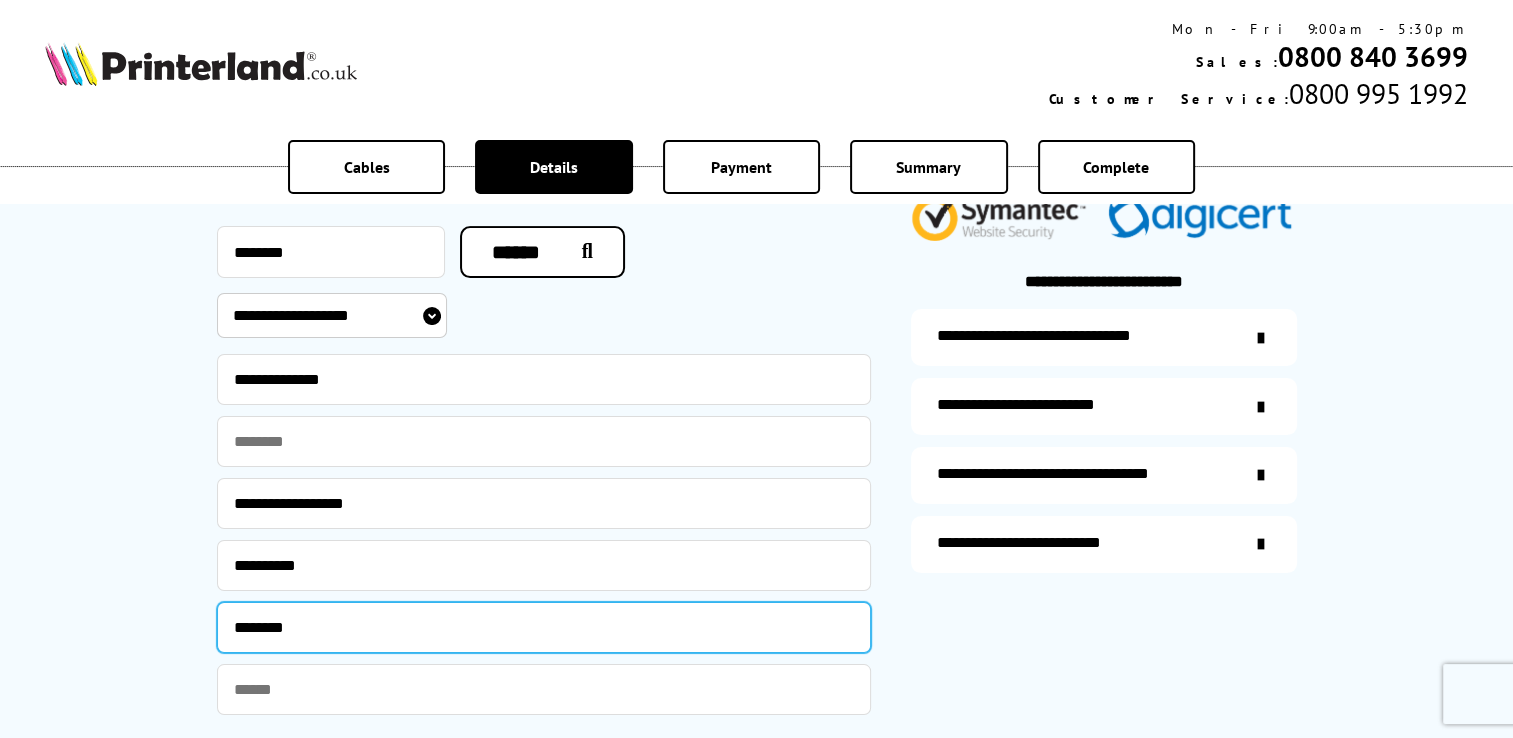 type on "*******" 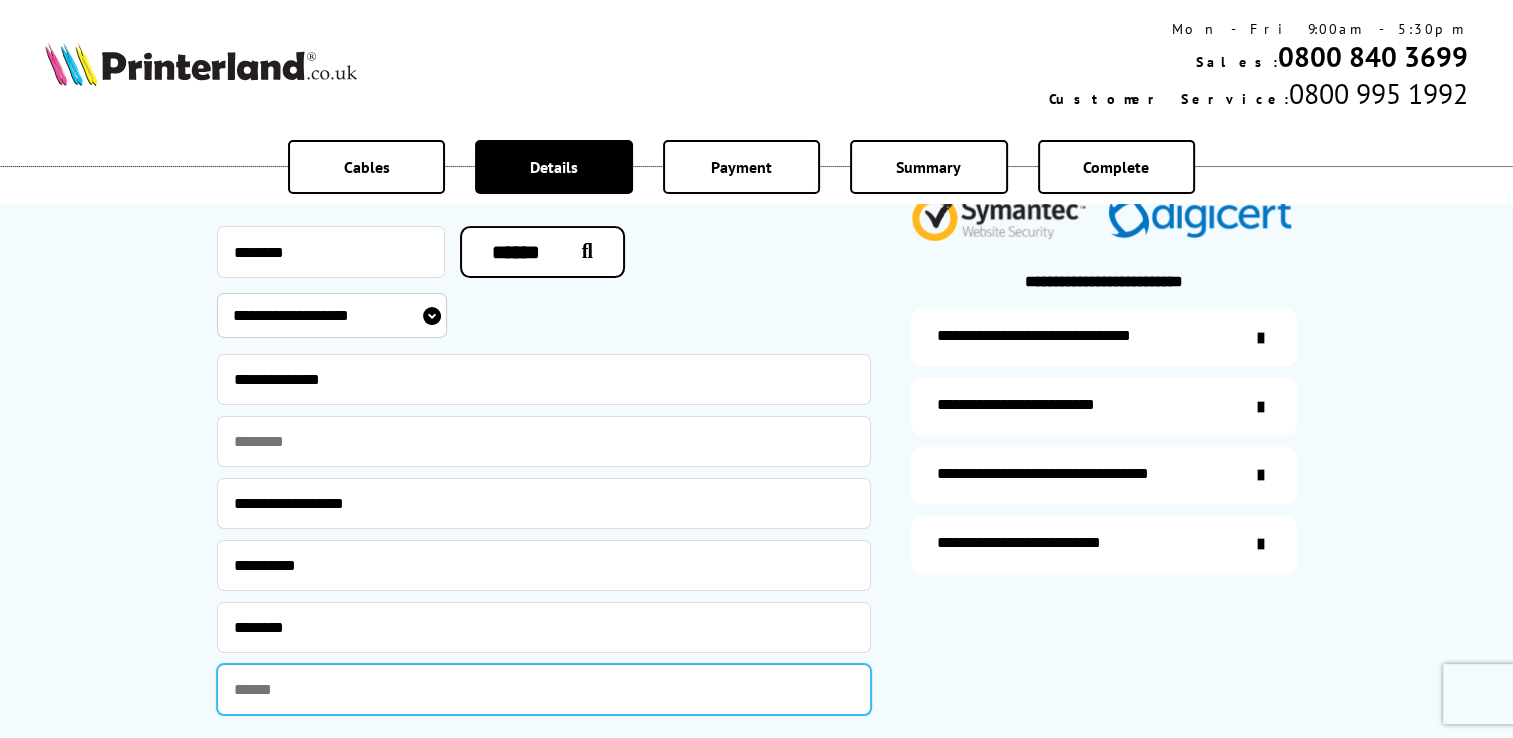 click at bounding box center (544, 689) 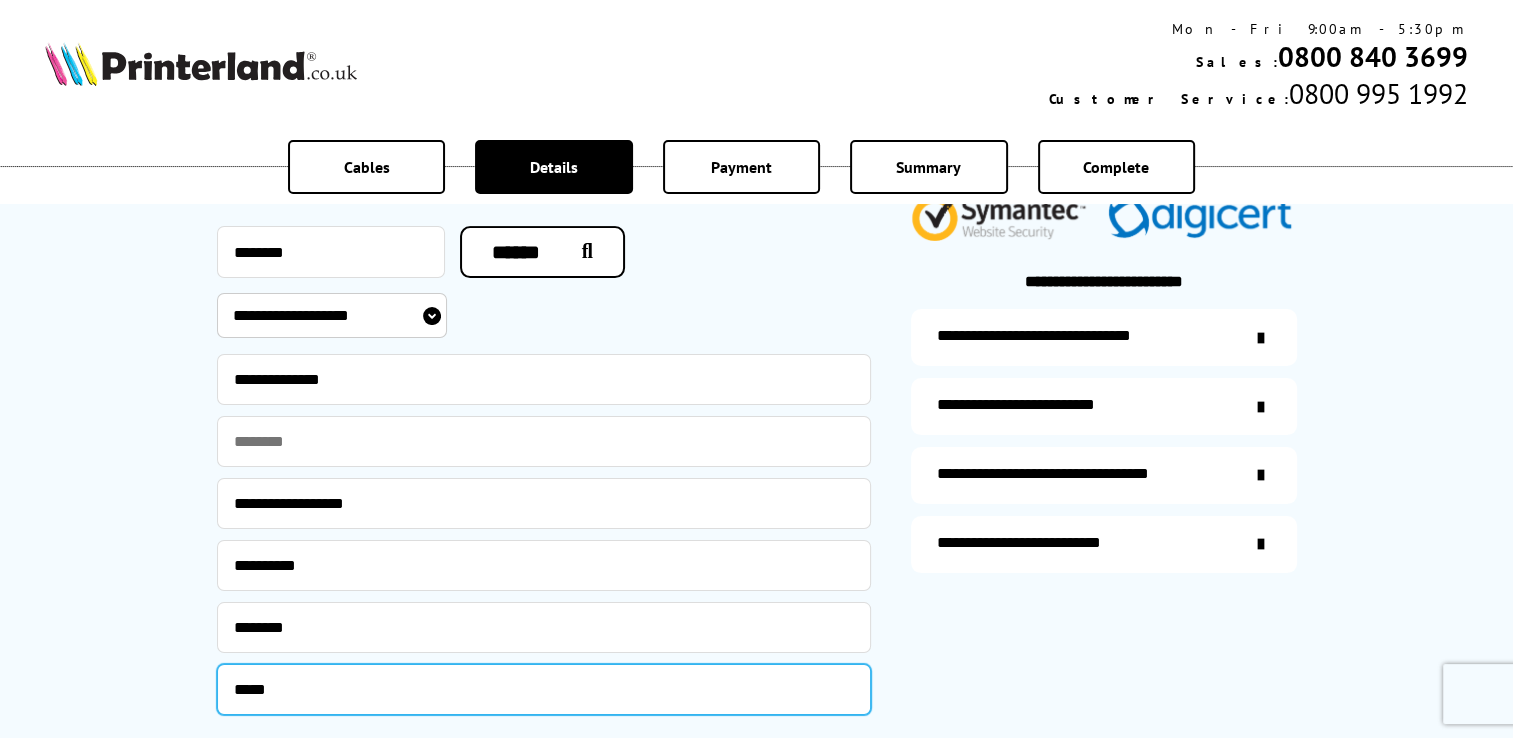 click on "*****" at bounding box center [544, 689] 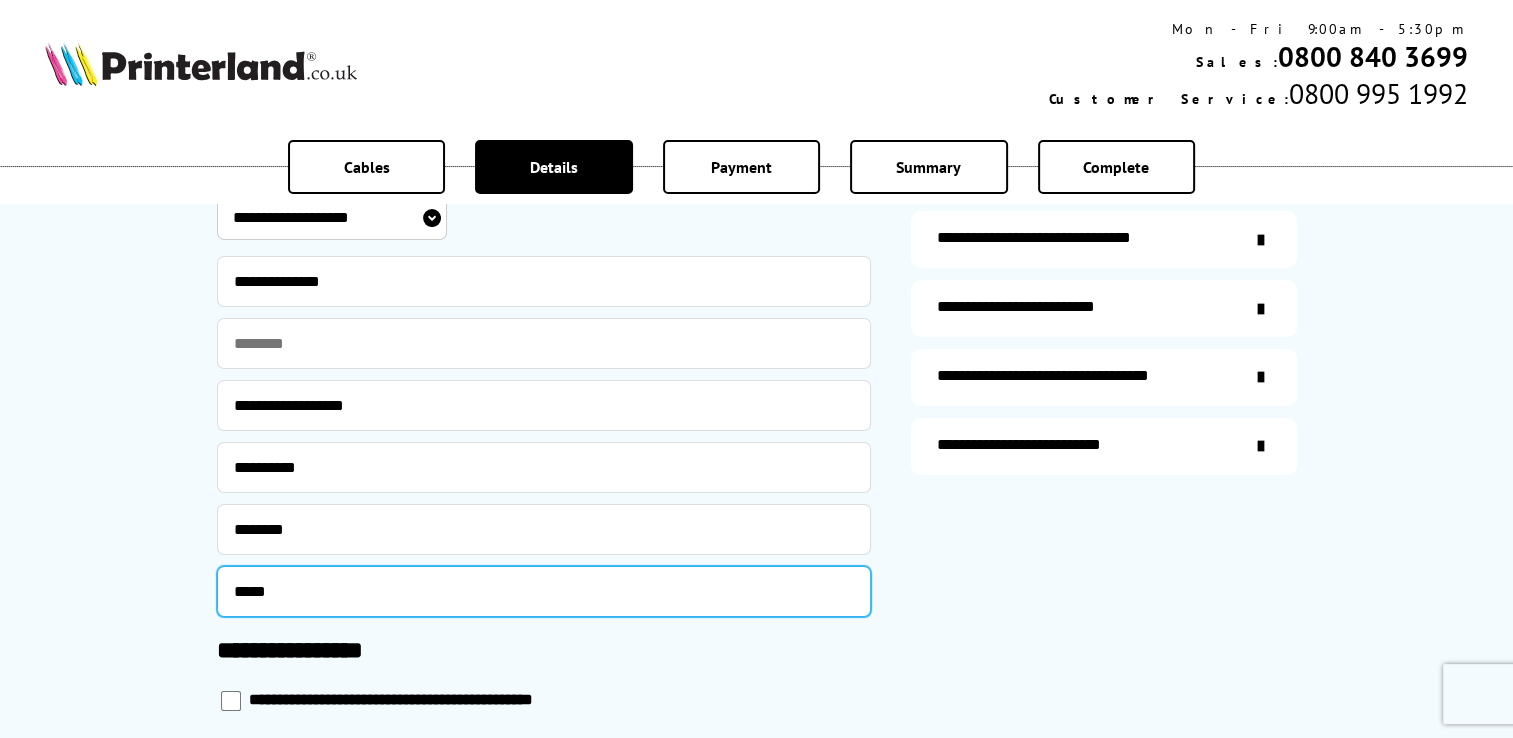 scroll, scrollTop: 701, scrollLeft: 0, axis: vertical 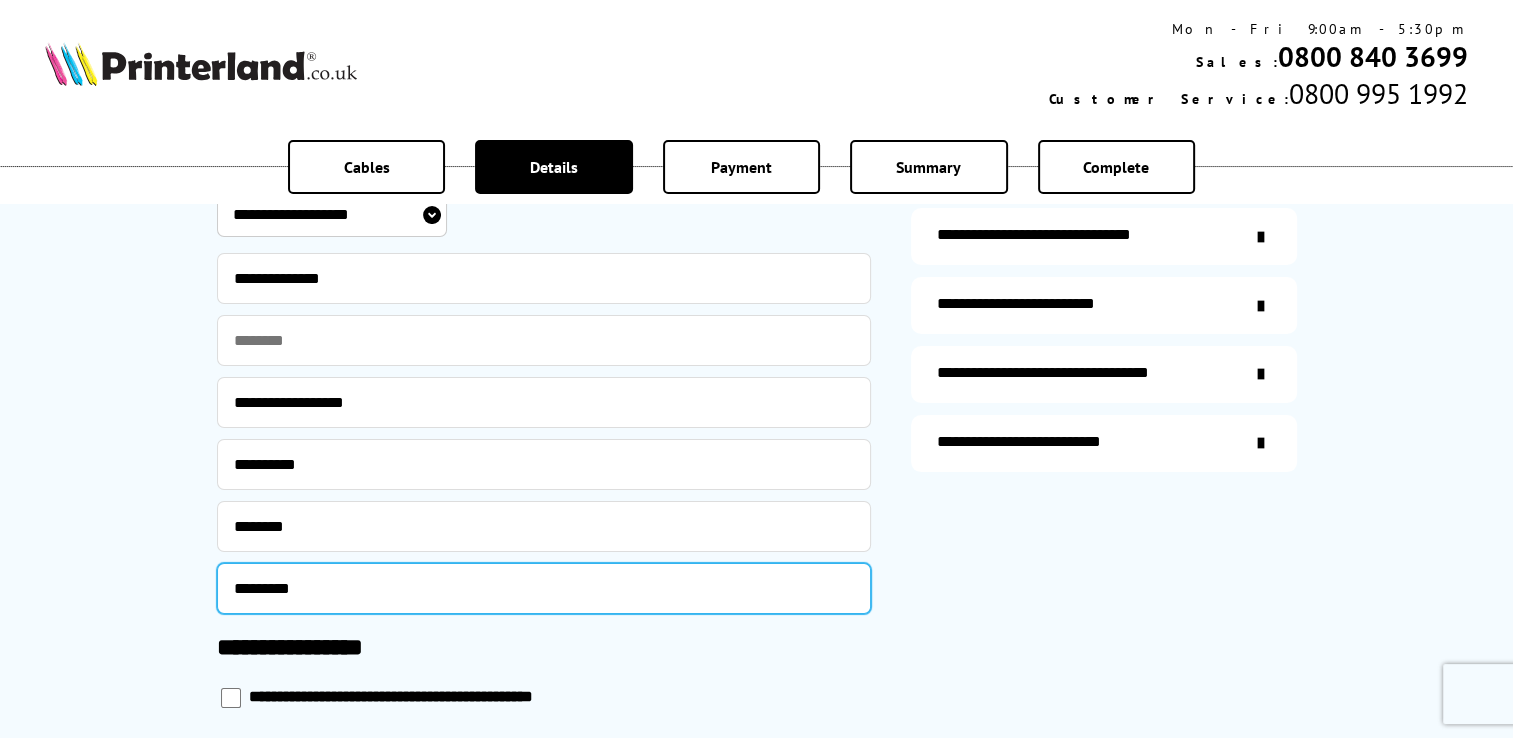 click at bounding box center [0, 0] 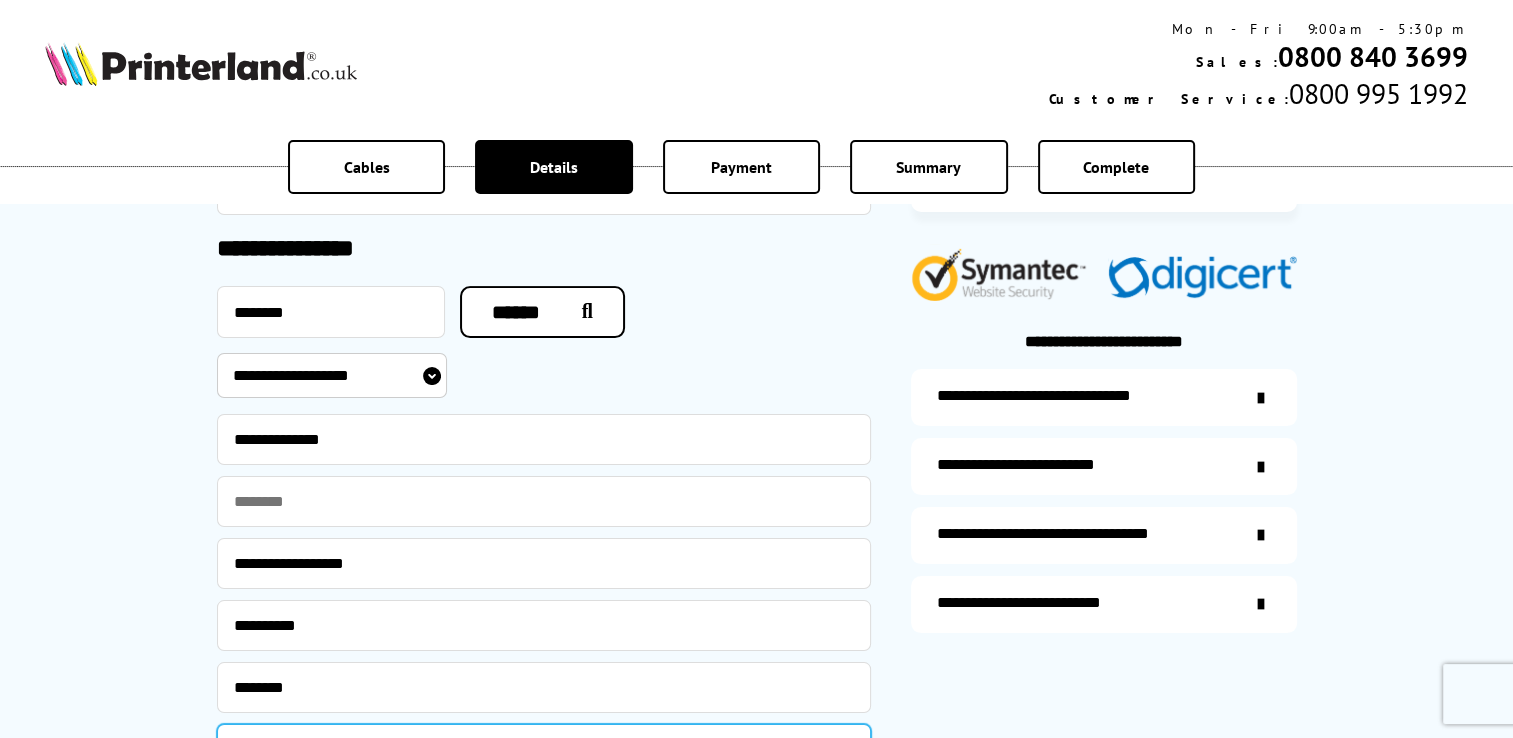 scroll, scrollTop: 533, scrollLeft: 0, axis: vertical 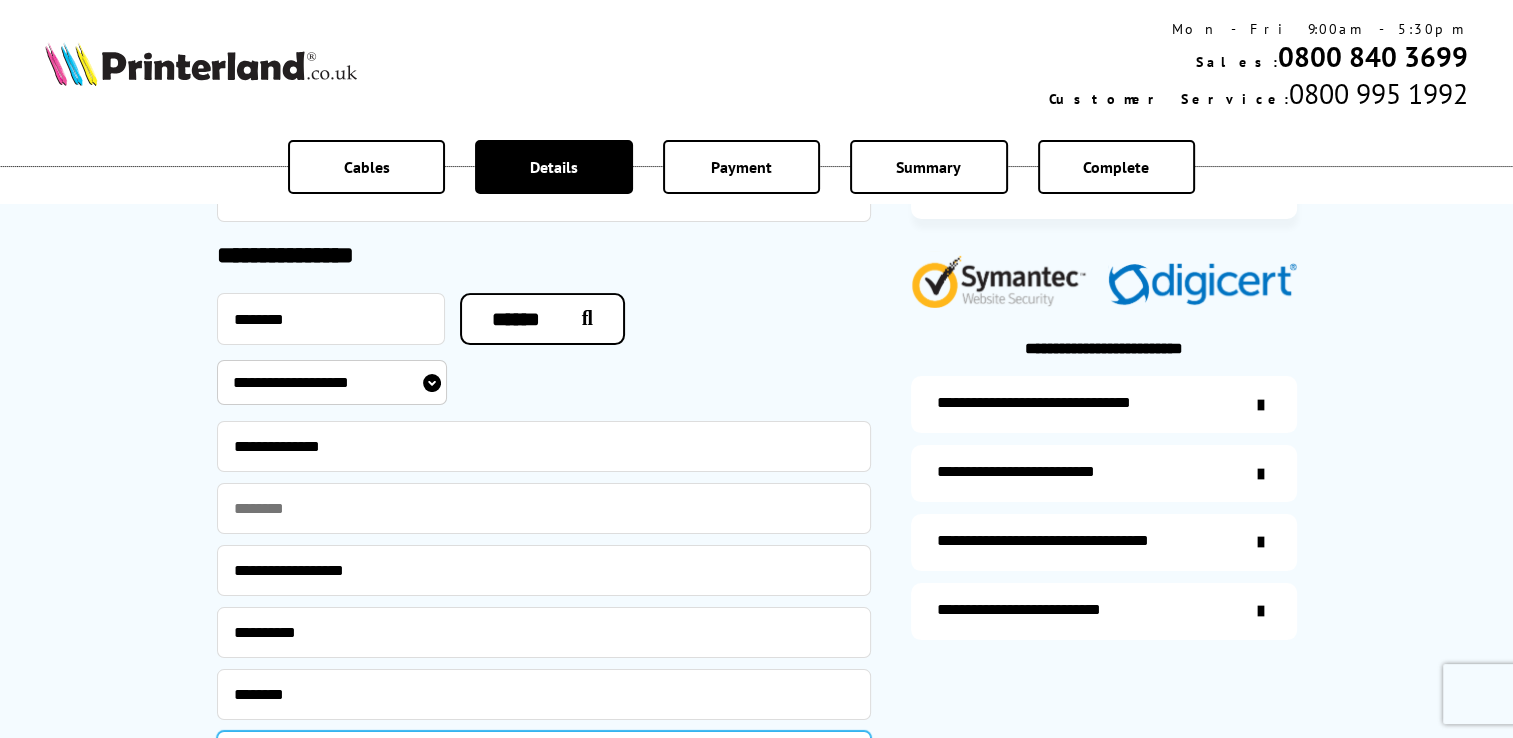 type on "**********" 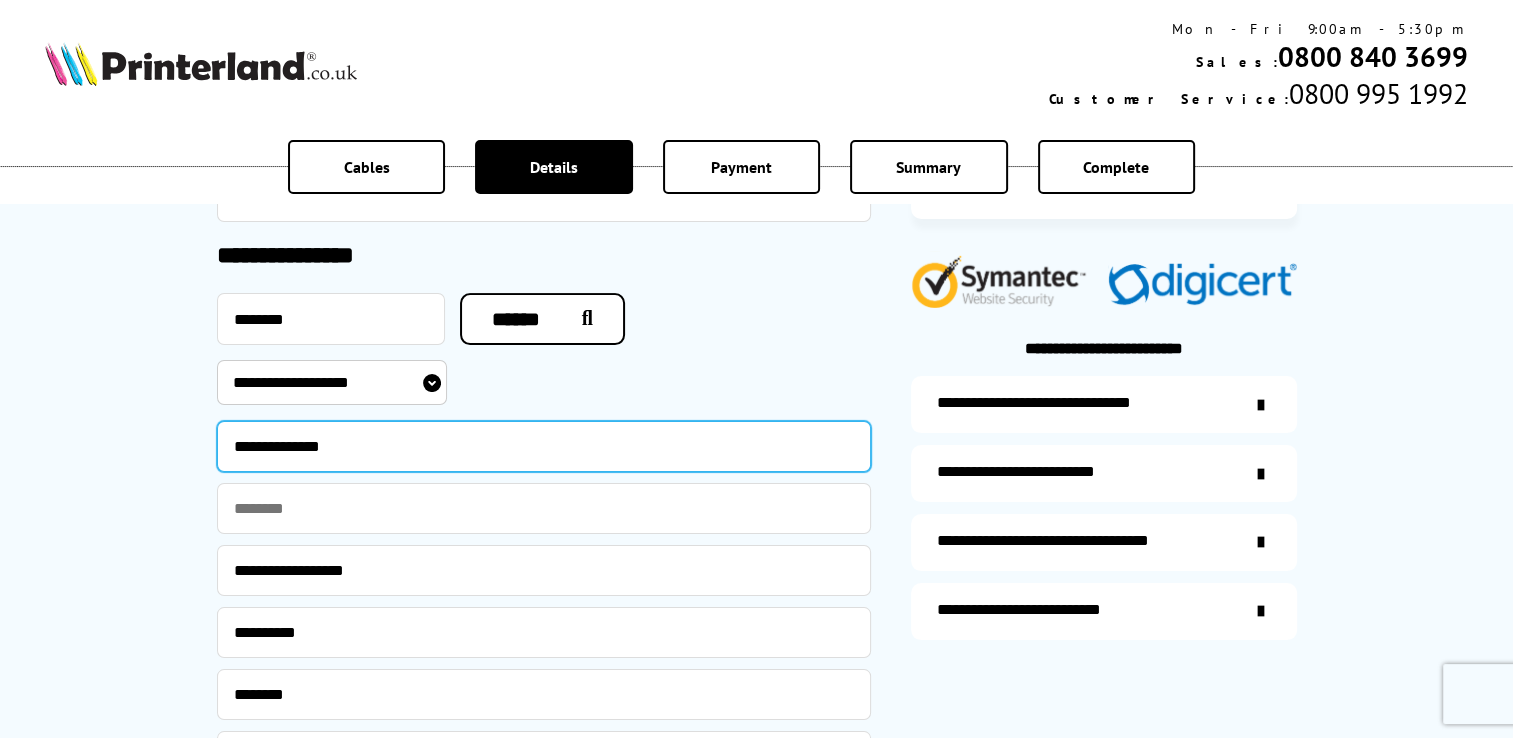 click on "**********" at bounding box center [544, 446] 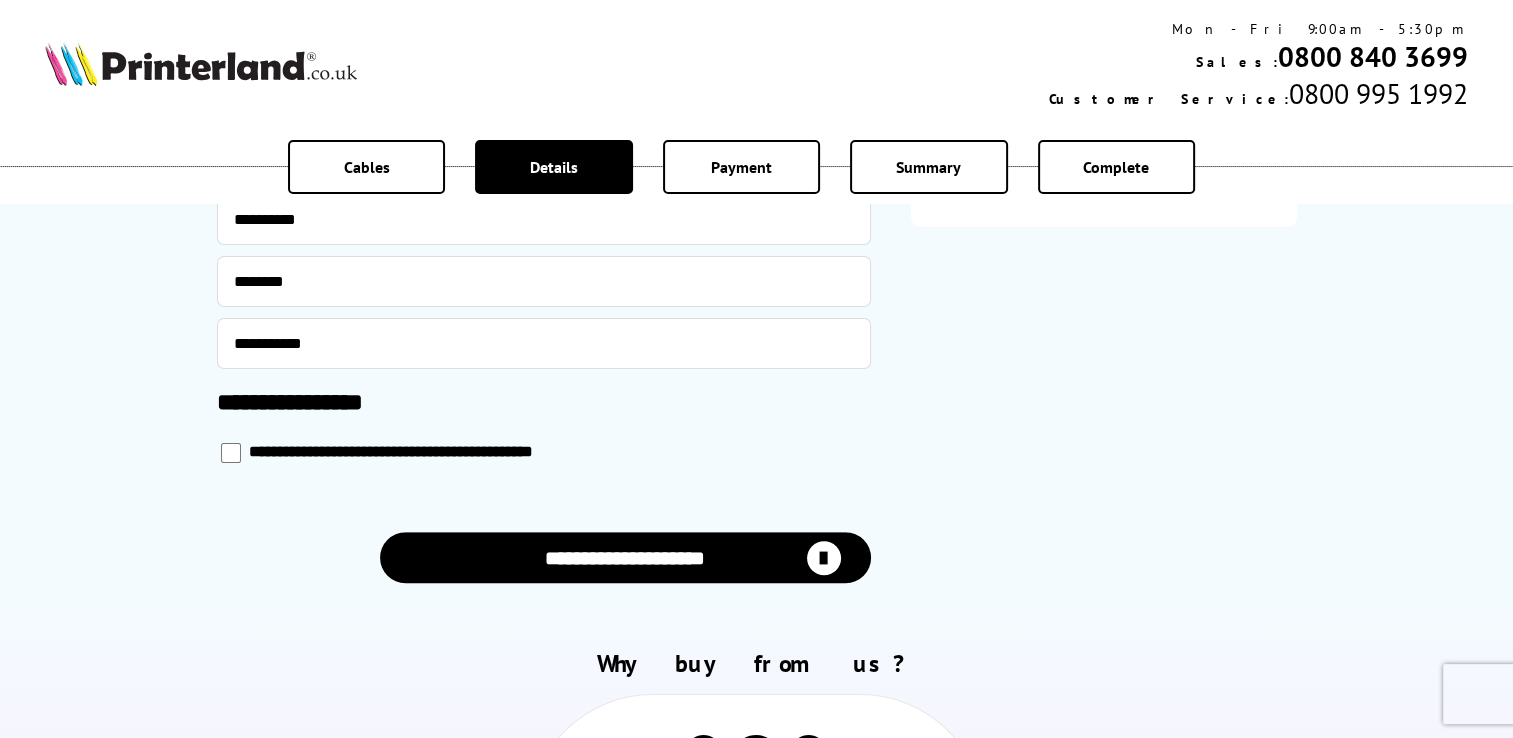 scroll, scrollTop: 952, scrollLeft: 0, axis: vertical 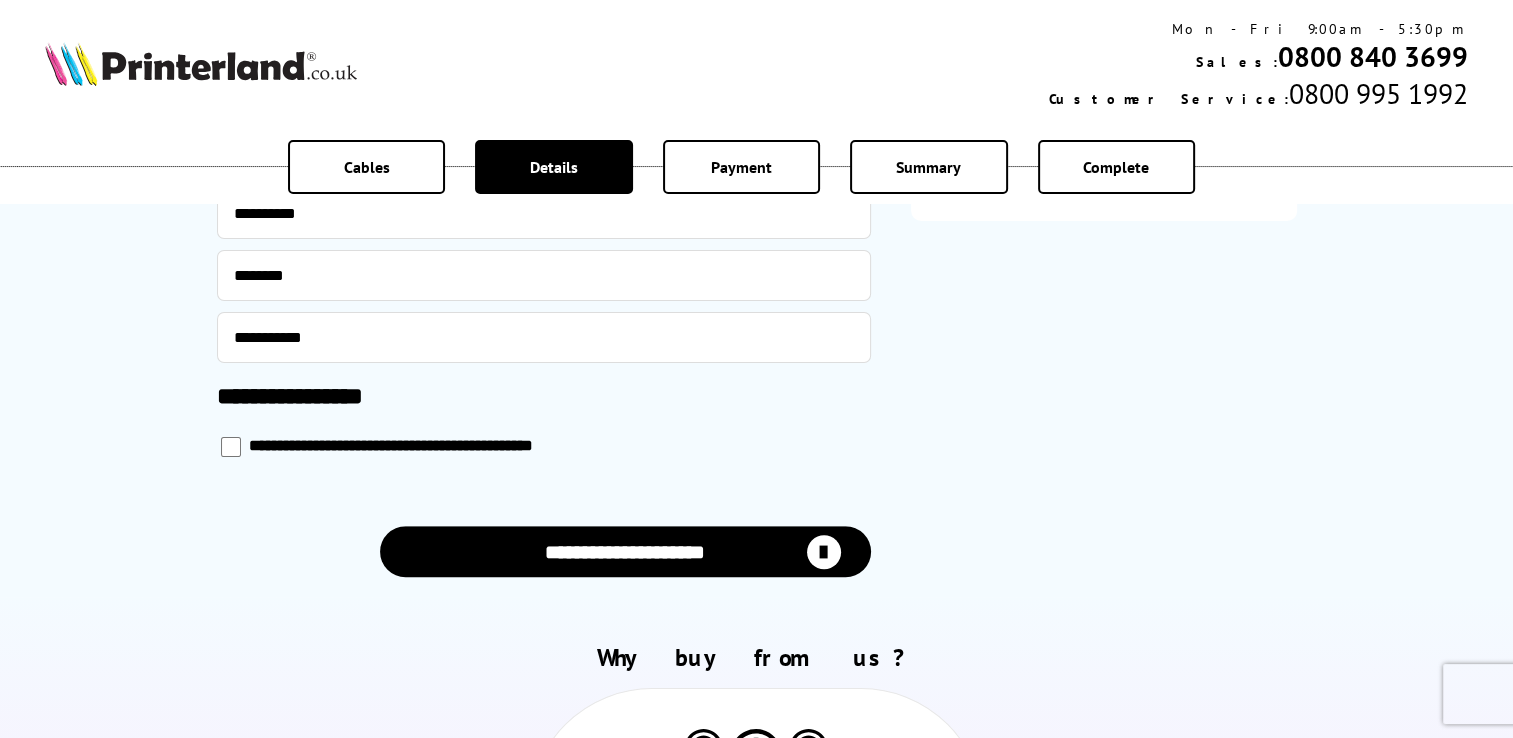 type on "**********" 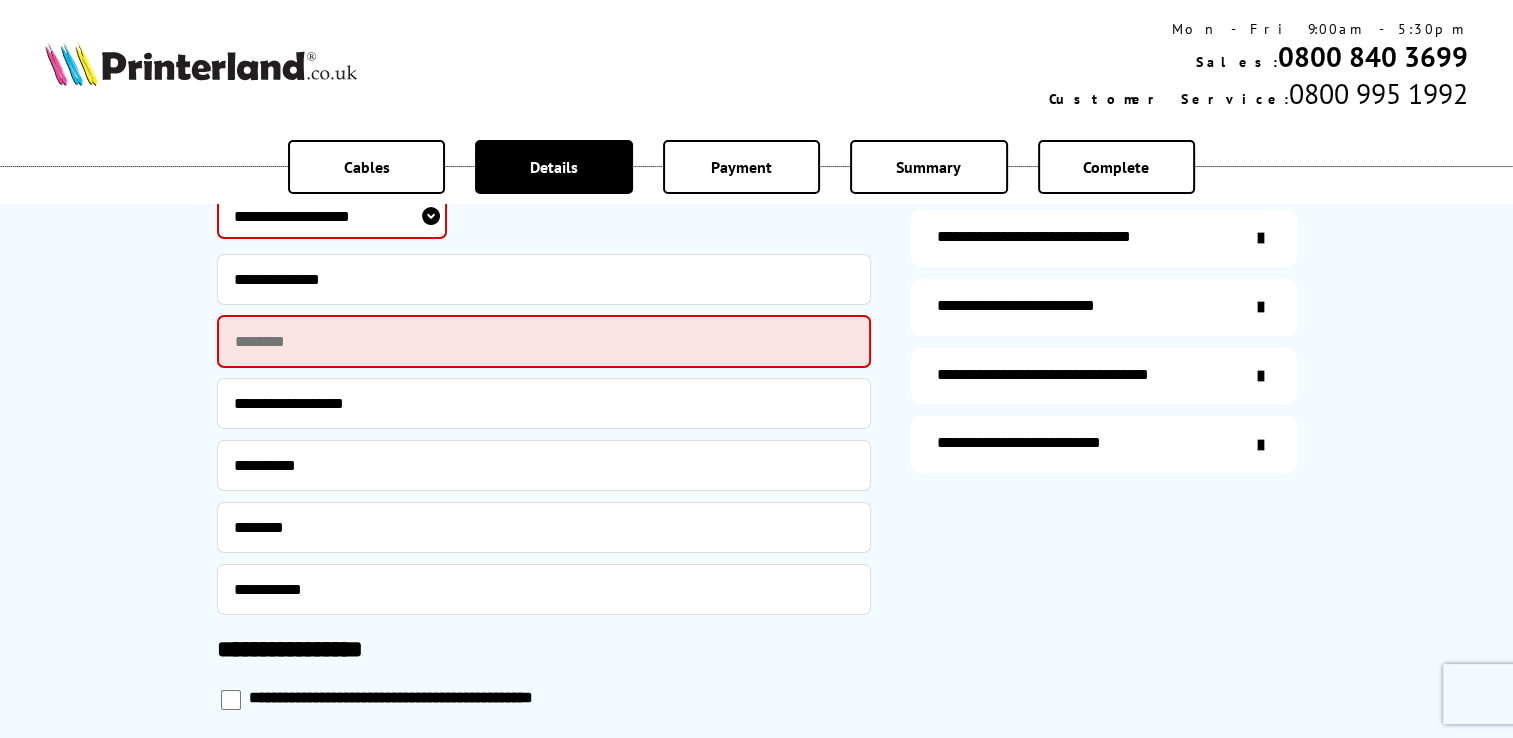 scroll, scrollTop: 799, scrollLeft: 0, axis: vertical 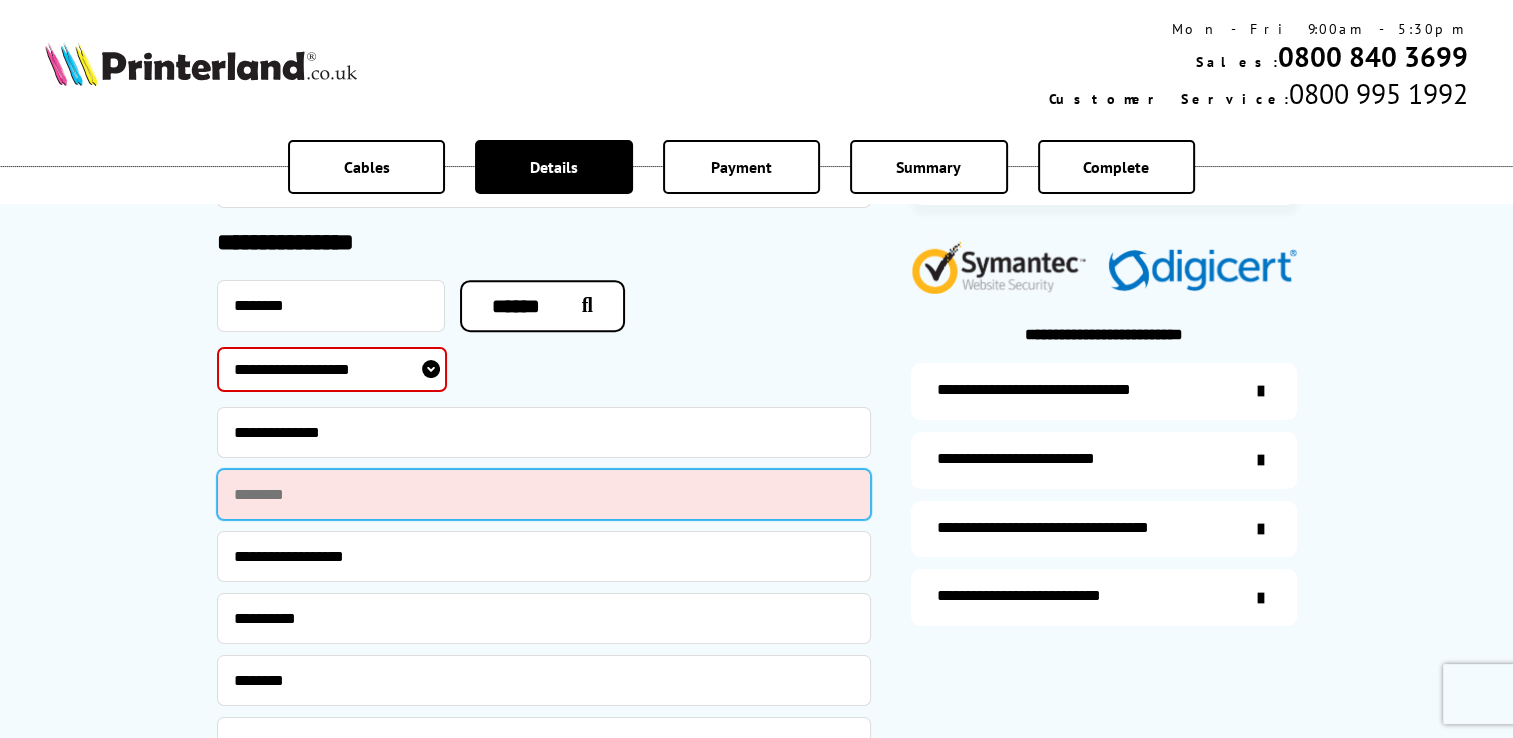 click at bounding box center (544, 494) 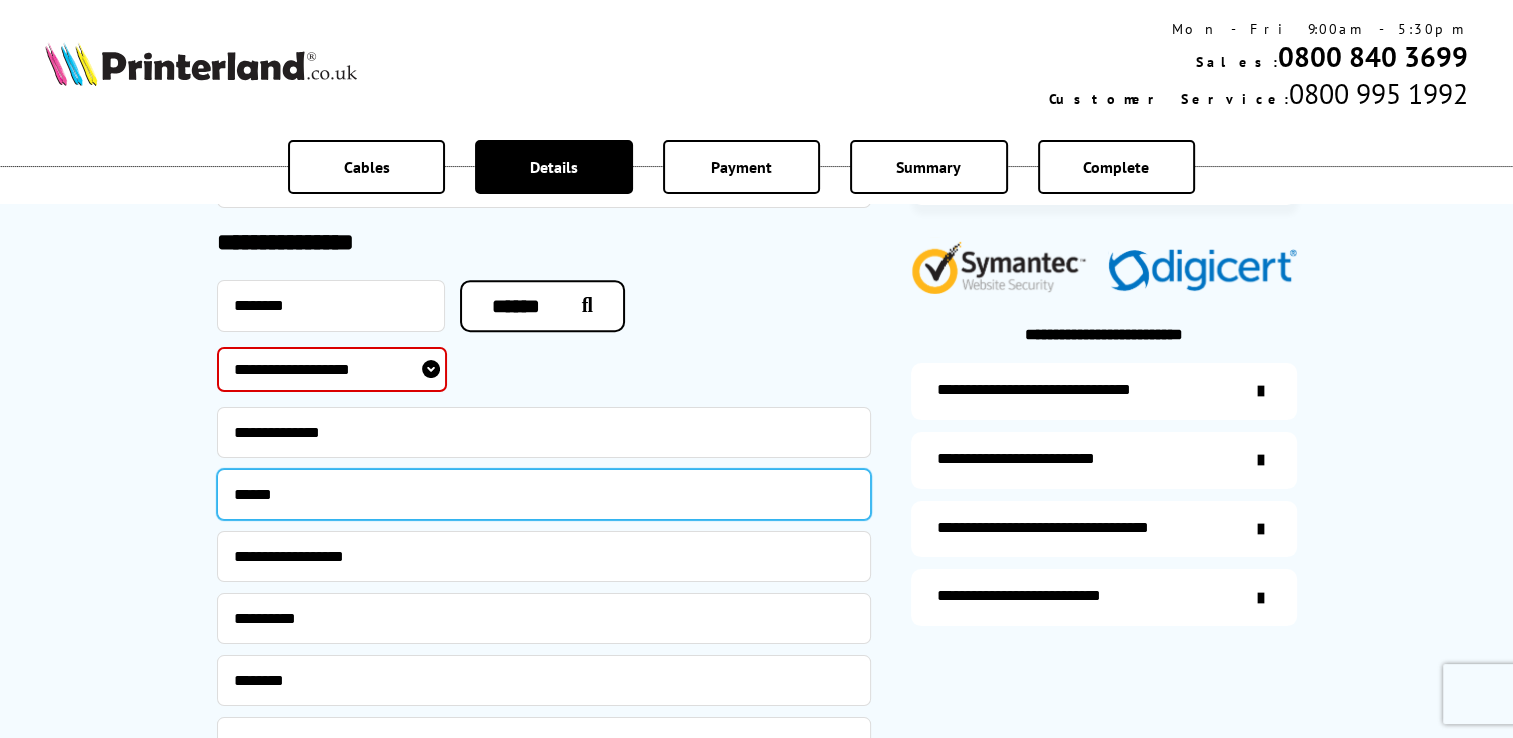 type on "******" 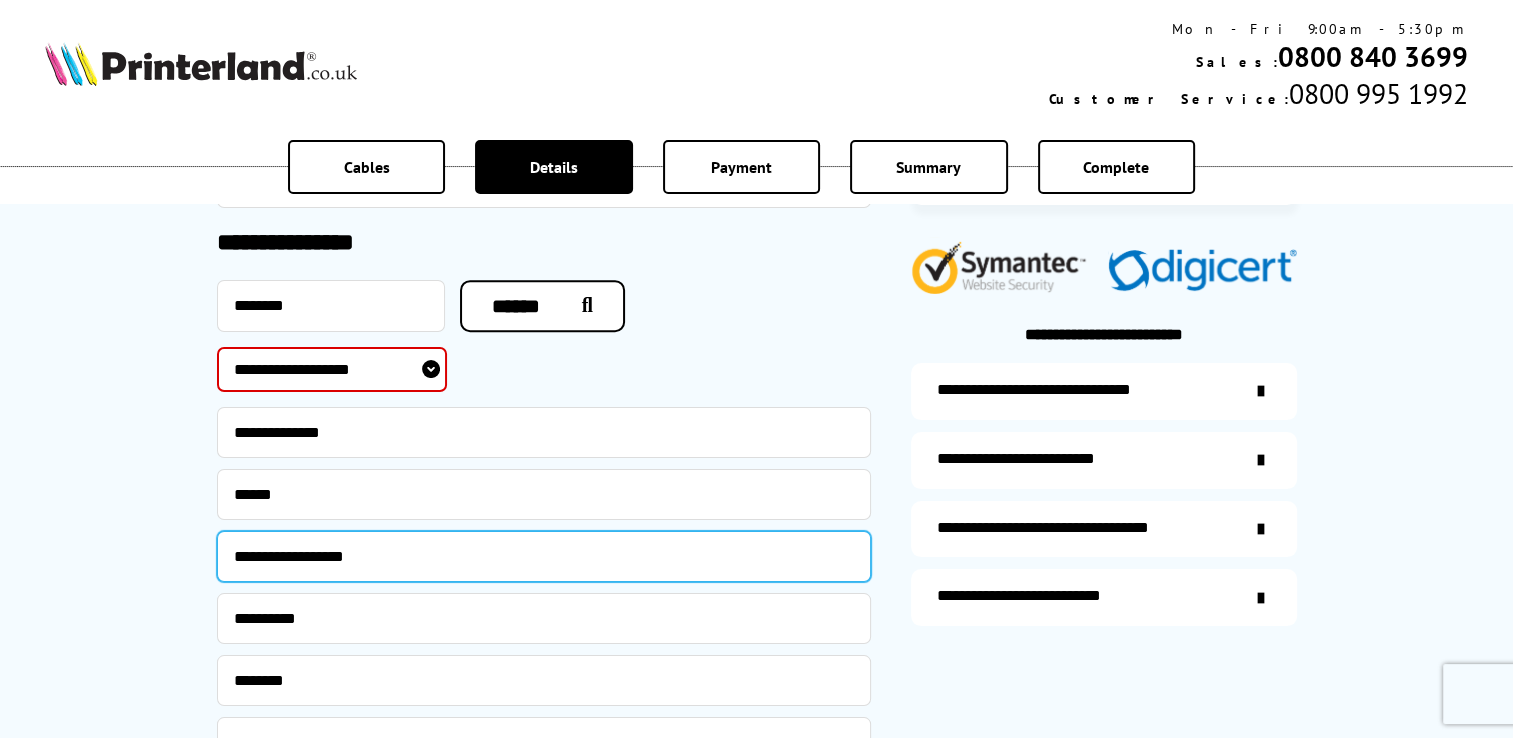 click on "**********" at bounding box center [544, 556] 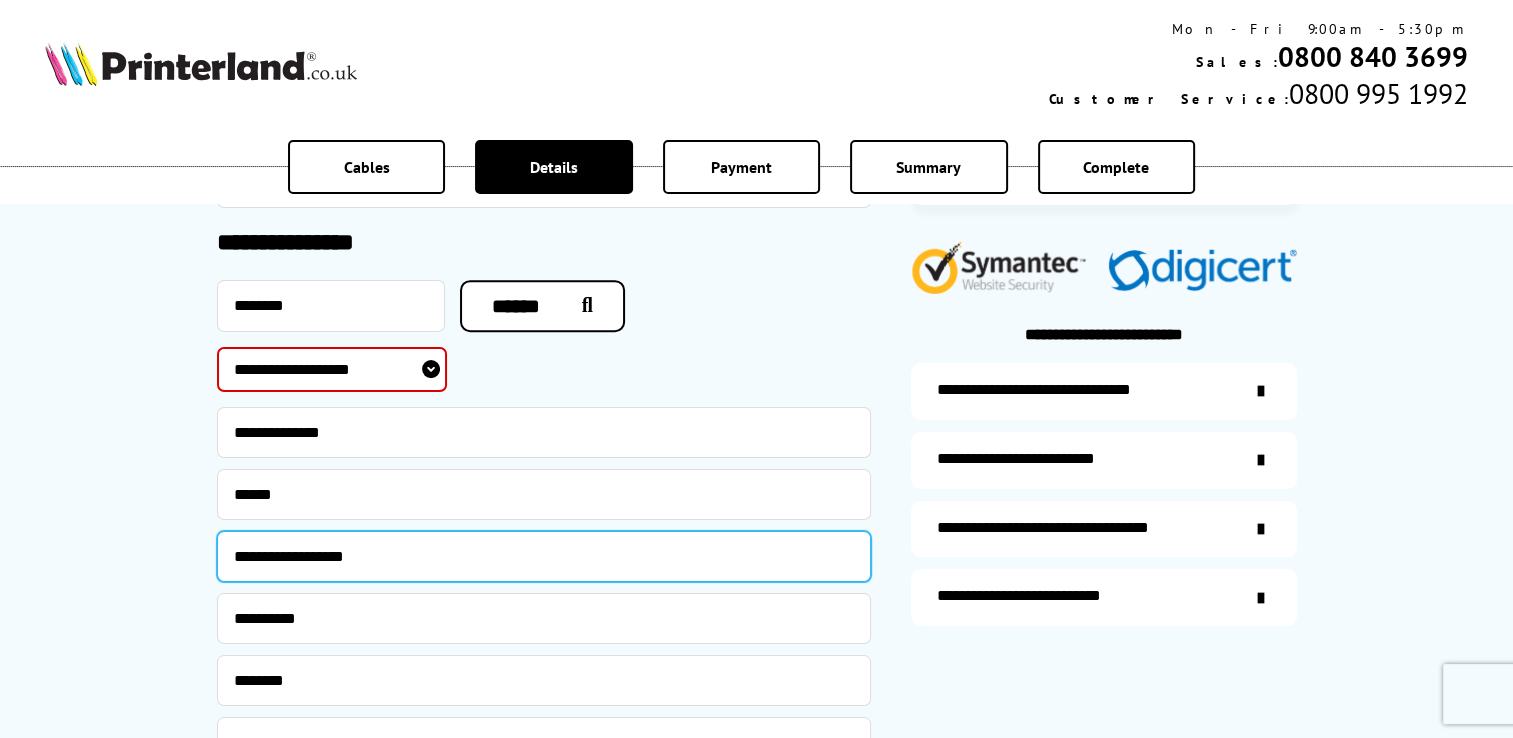 click on "**********" at bounding box center (544, 556) 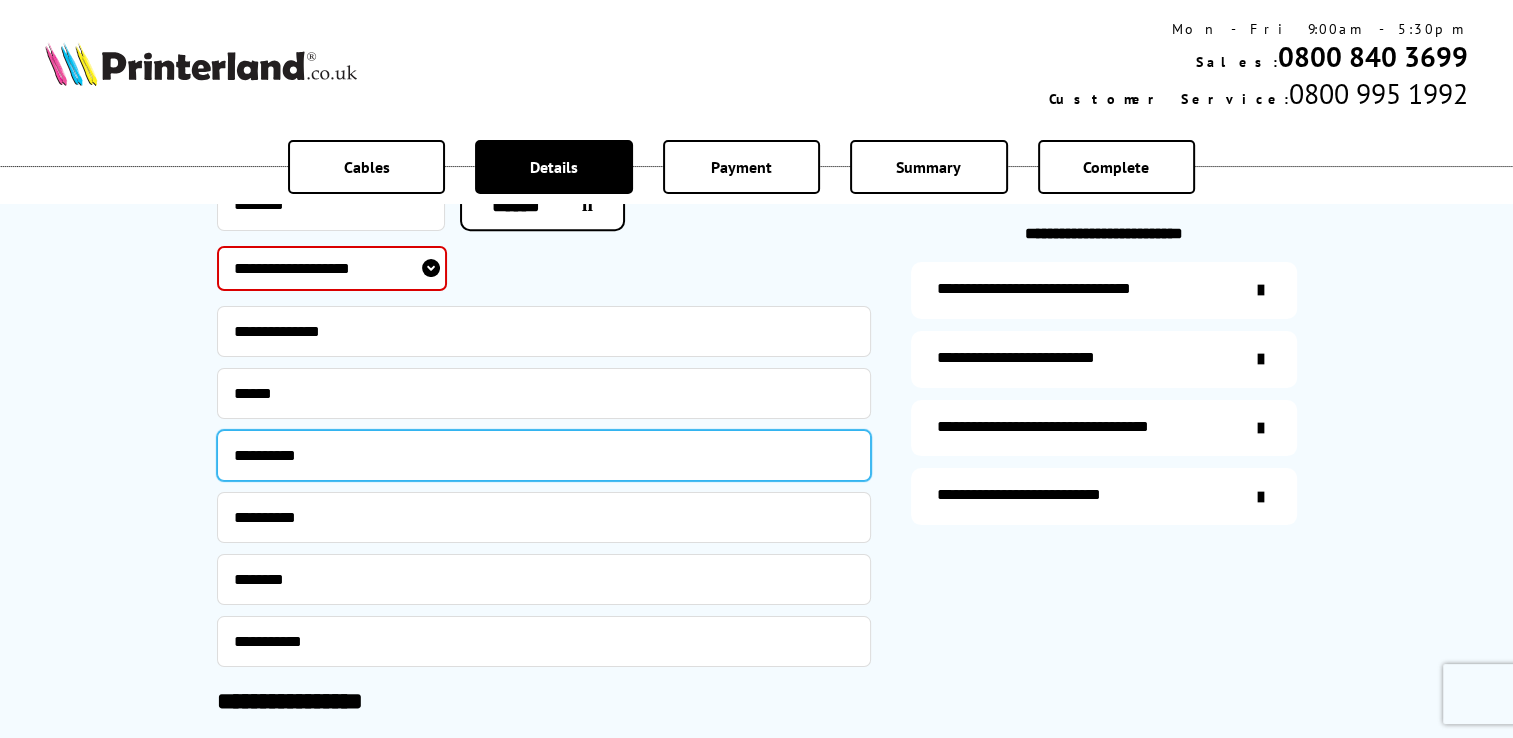 scroll, scrollTop: 924, scrollLeft: 0, axis: vertical 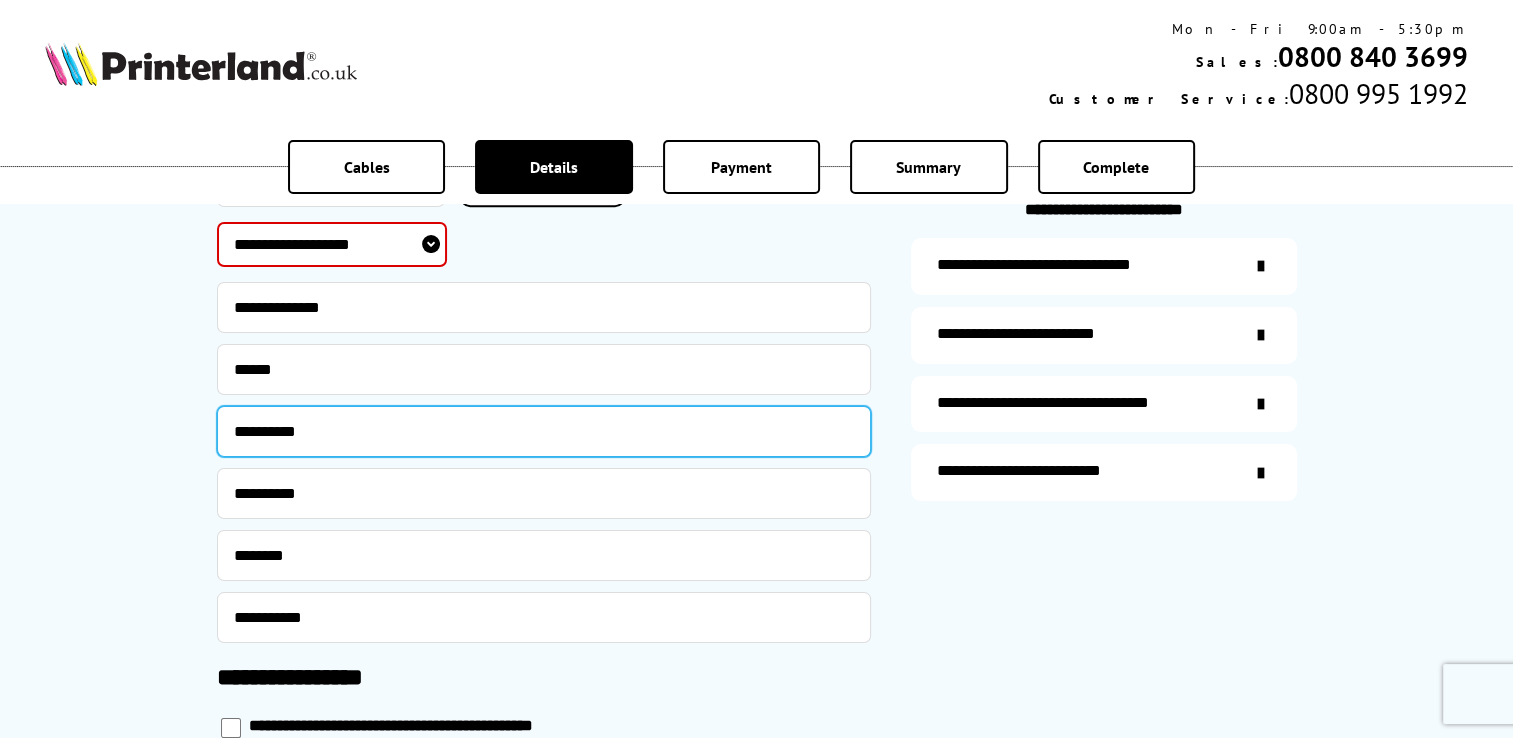 type on "**********" 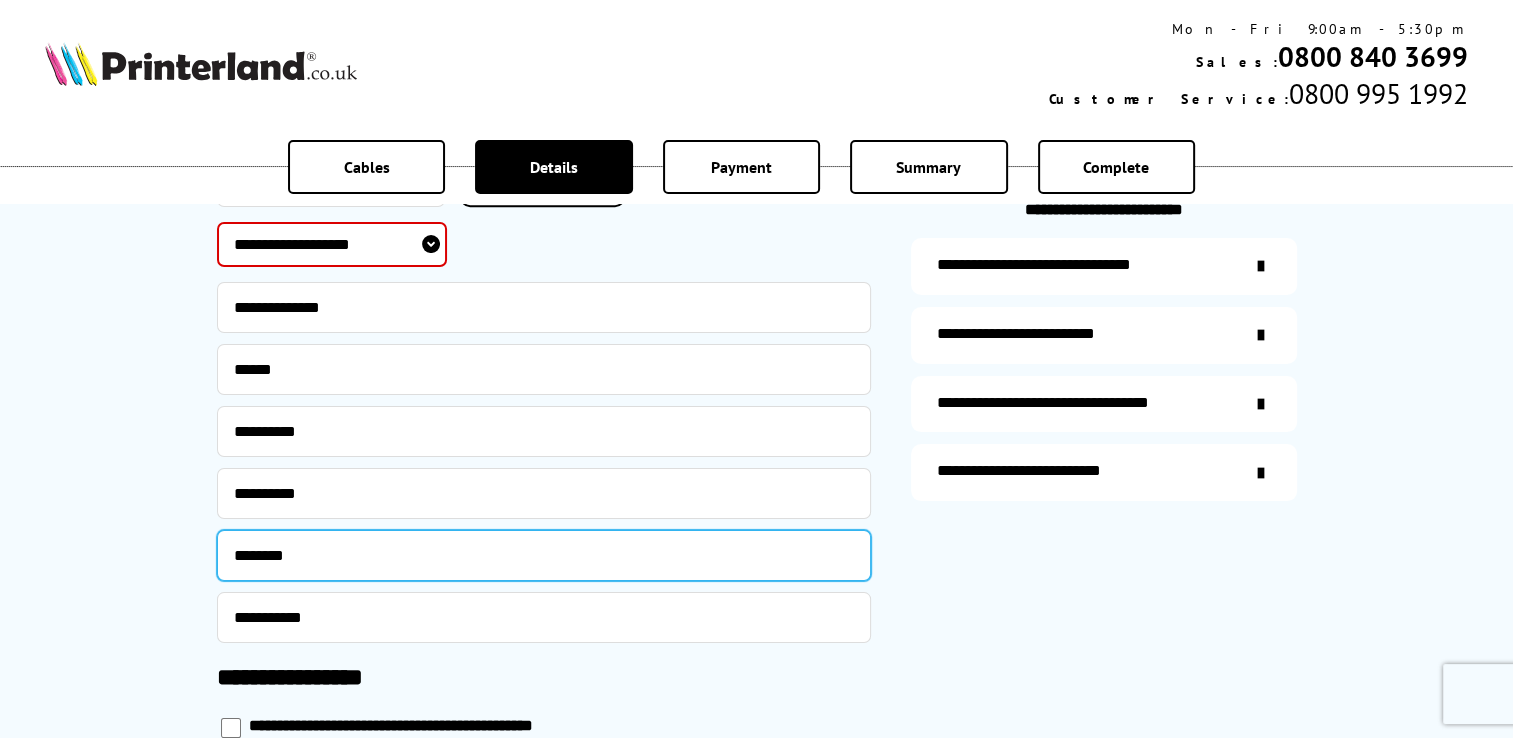 click on "*******" at bounding box center (544, 555) 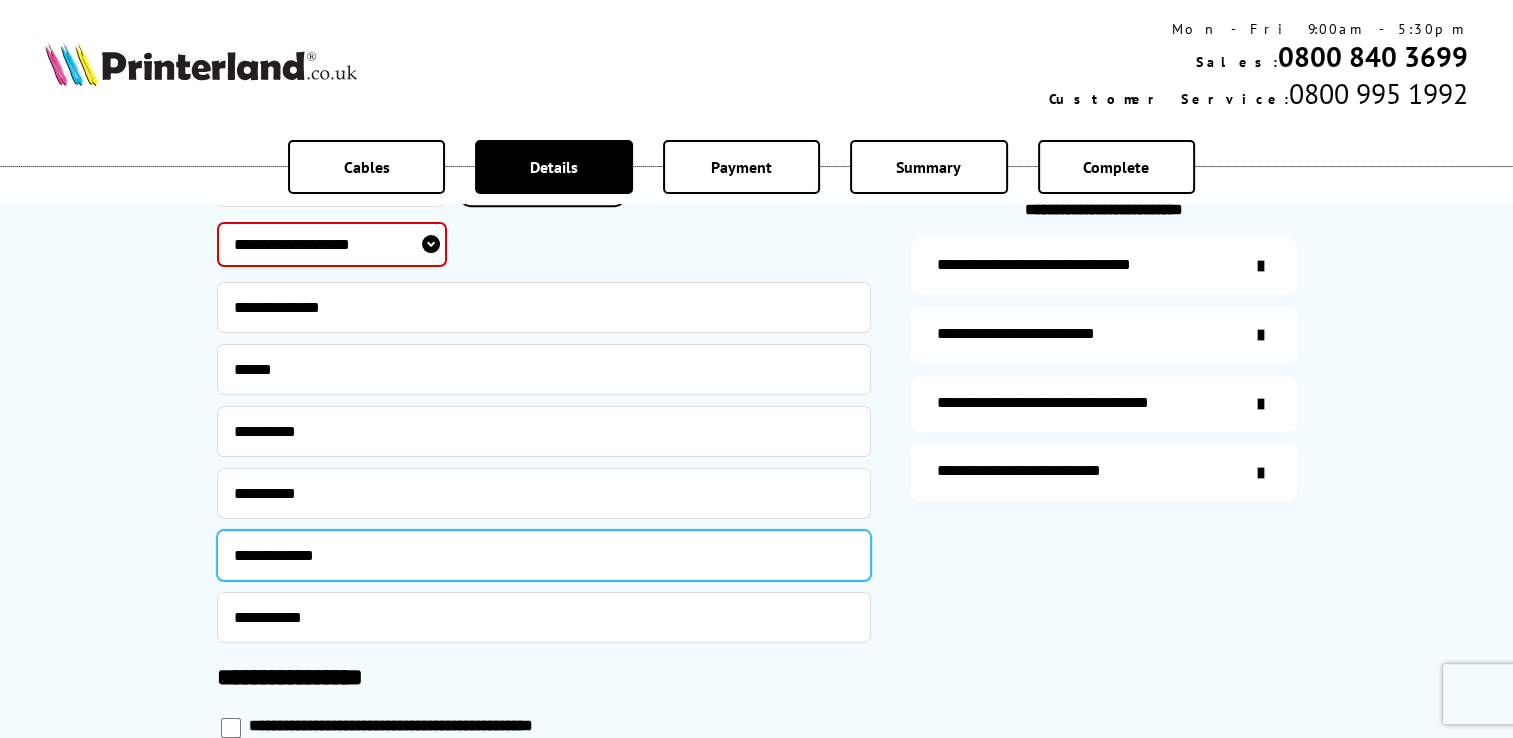 click on "**********" at bounding box center [544, 555] 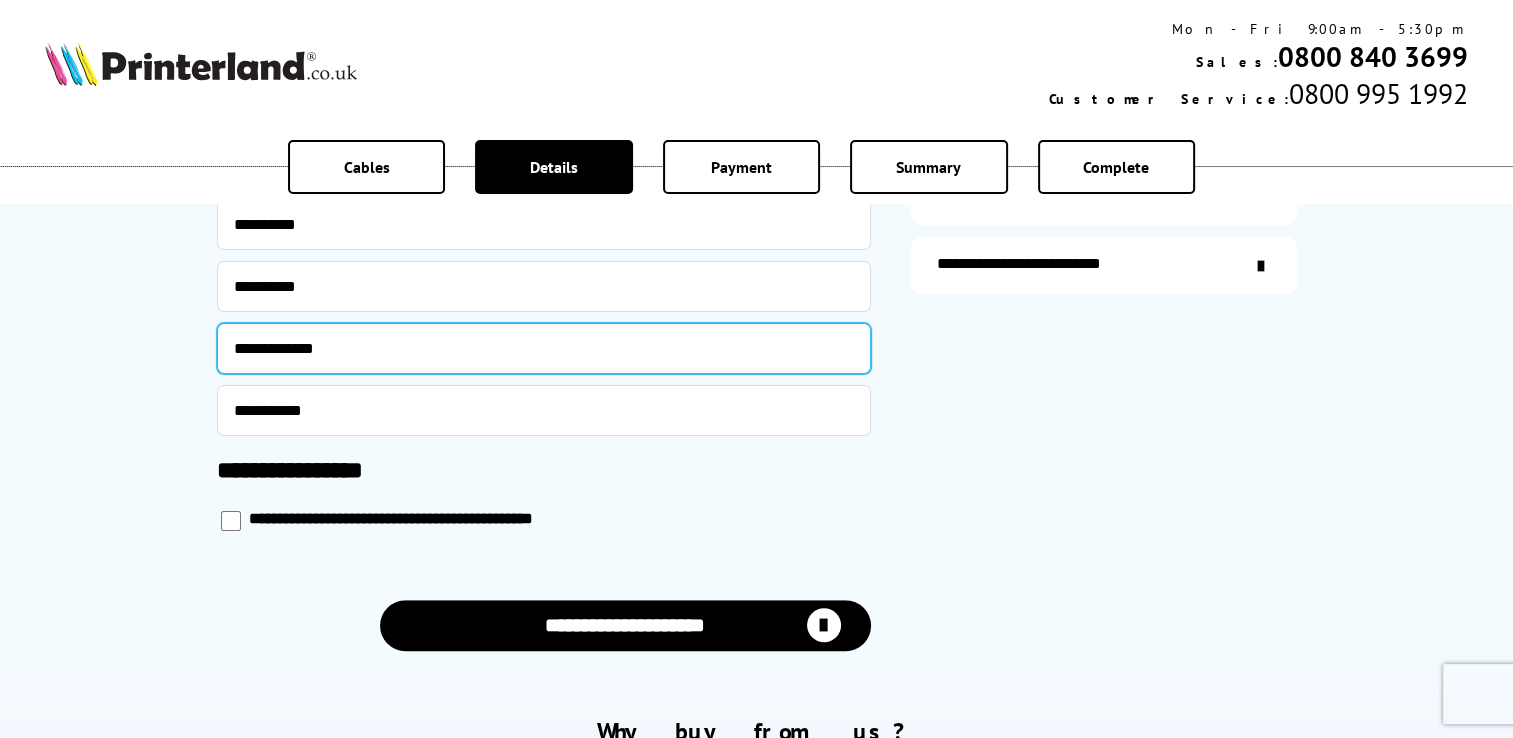 scroll, scrollTop: 1183, scrollLeft: 0, axis: vertical 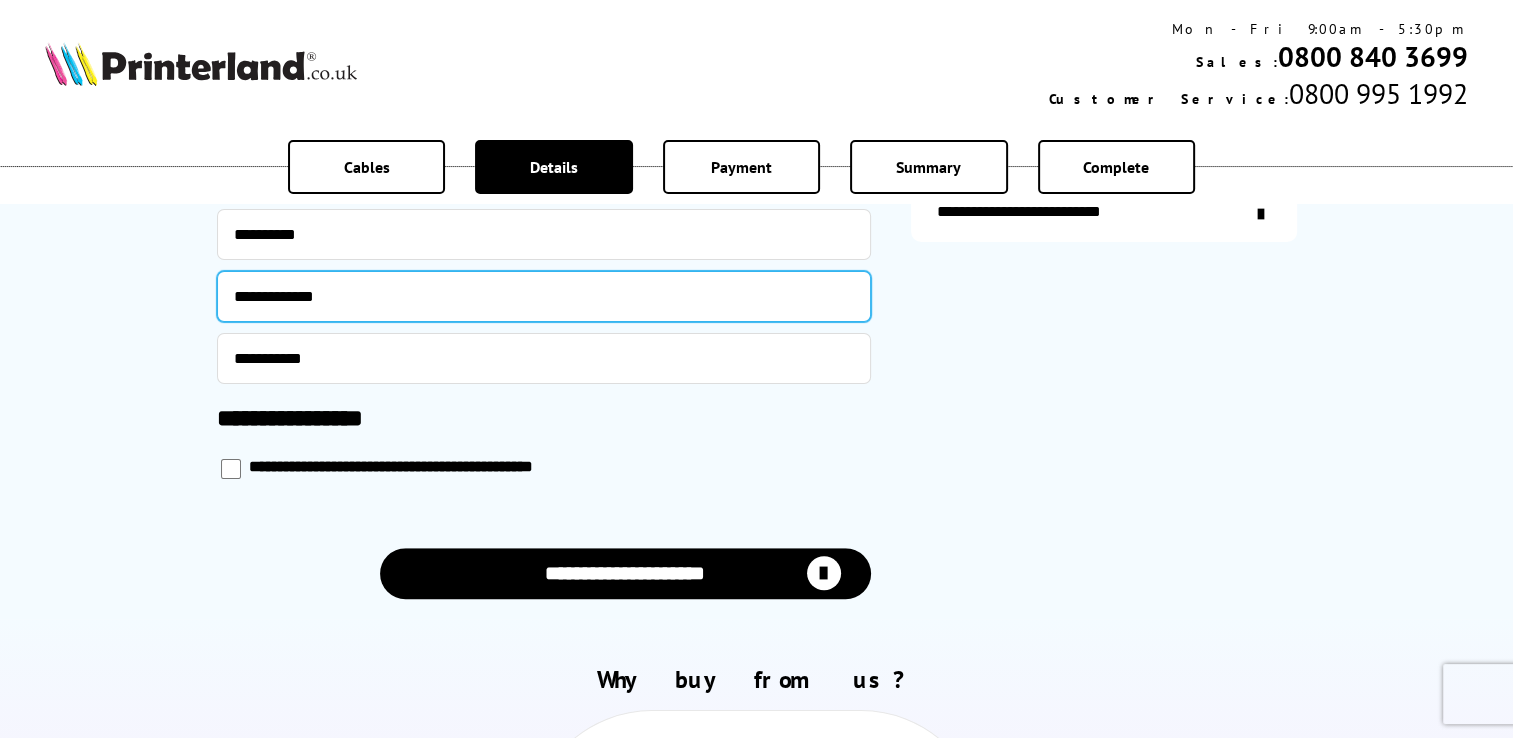 type on "**********" 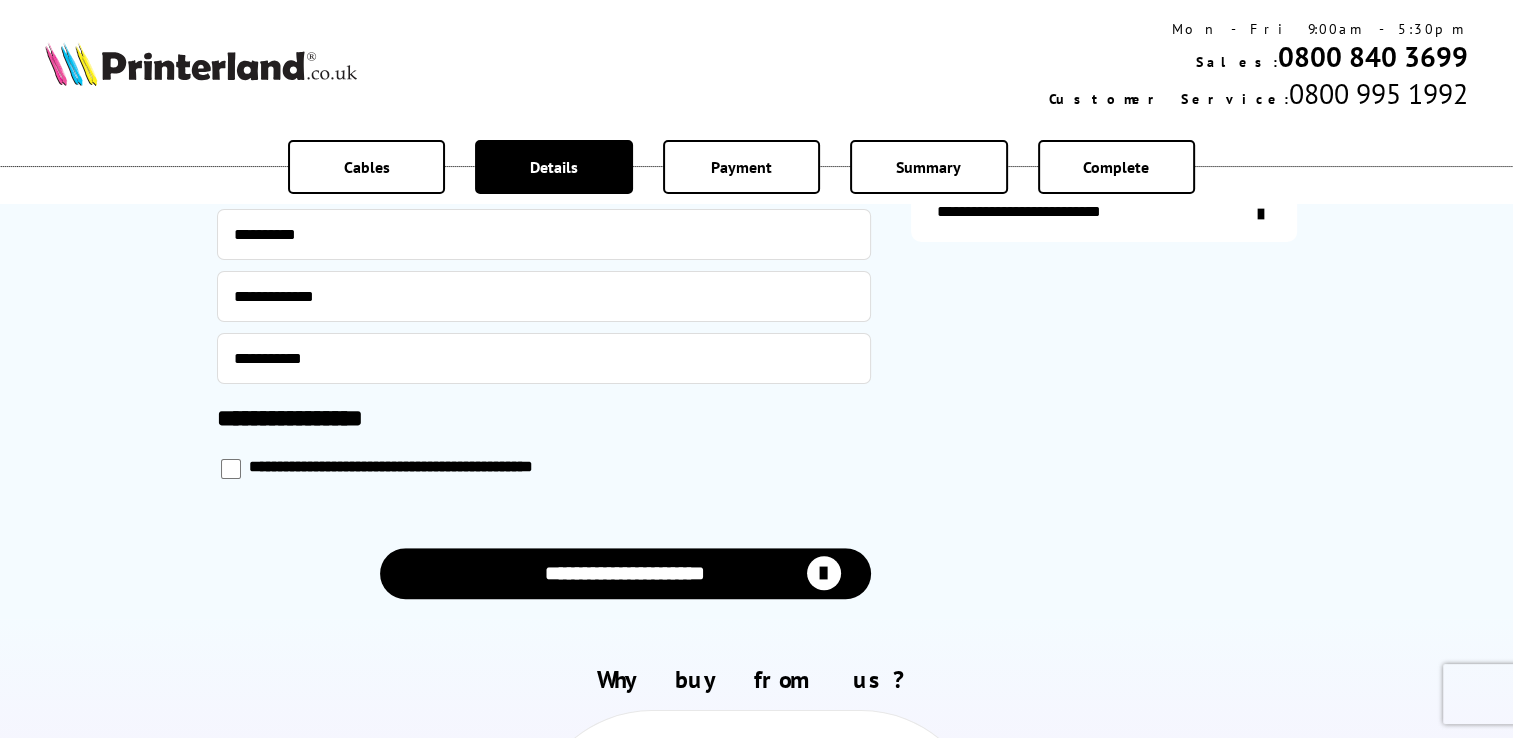 click on "**********" at bounding box center (625, 573) 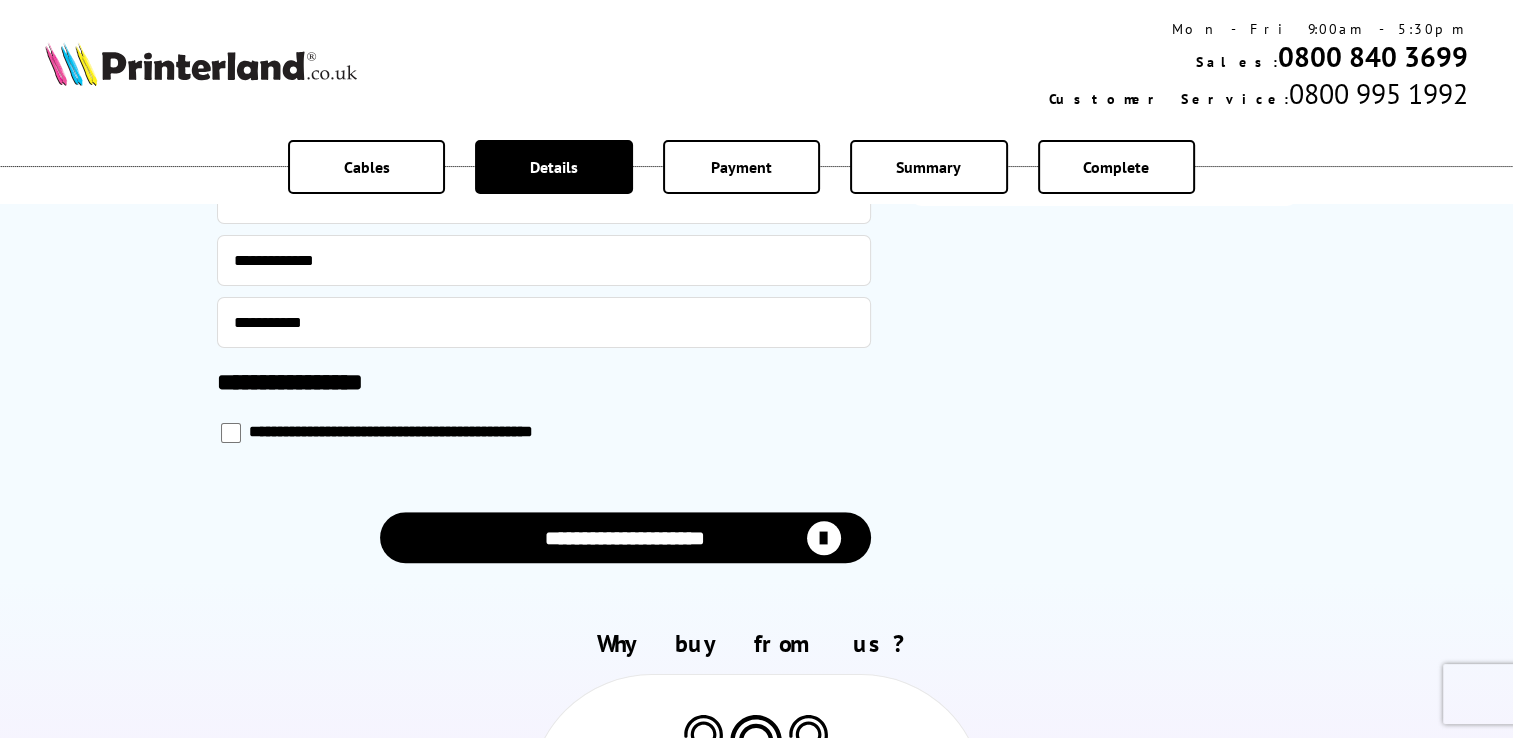 scroll, scrollTop: 1109, scrollLeft: 0, axis: vertical 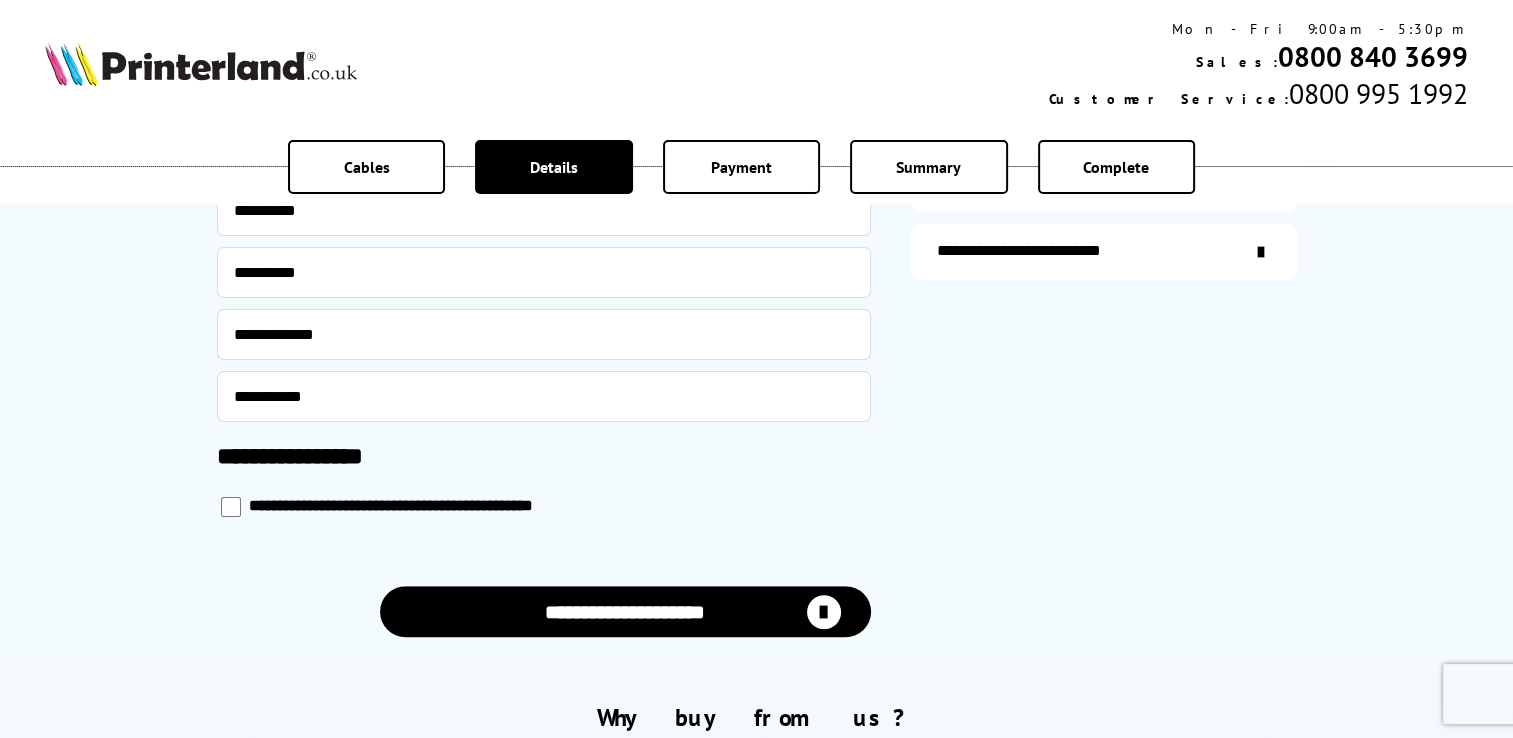 click on "**********" at bounding box center [625, 611] 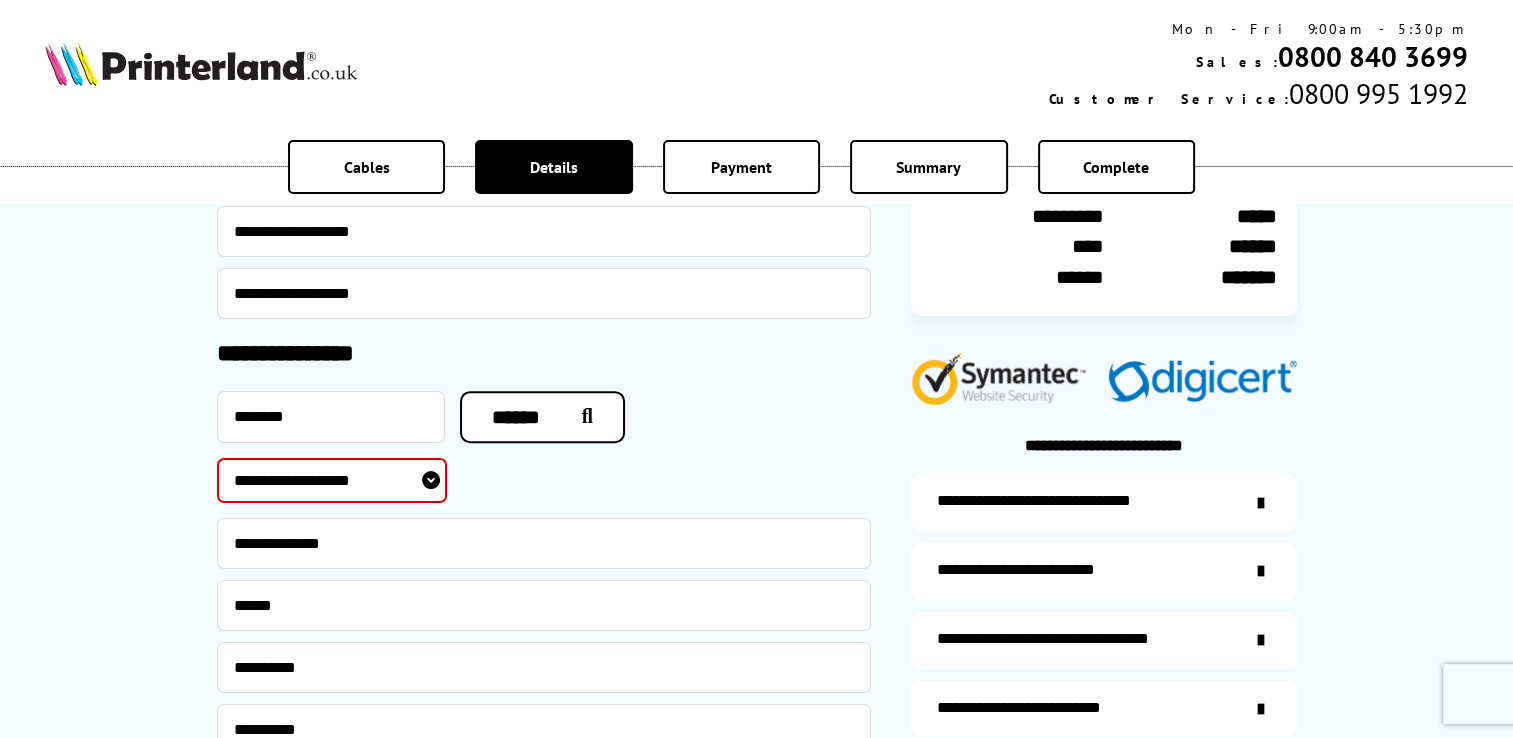scroll, scrollTop: 668, scrollLeft: 0, axis: vertical 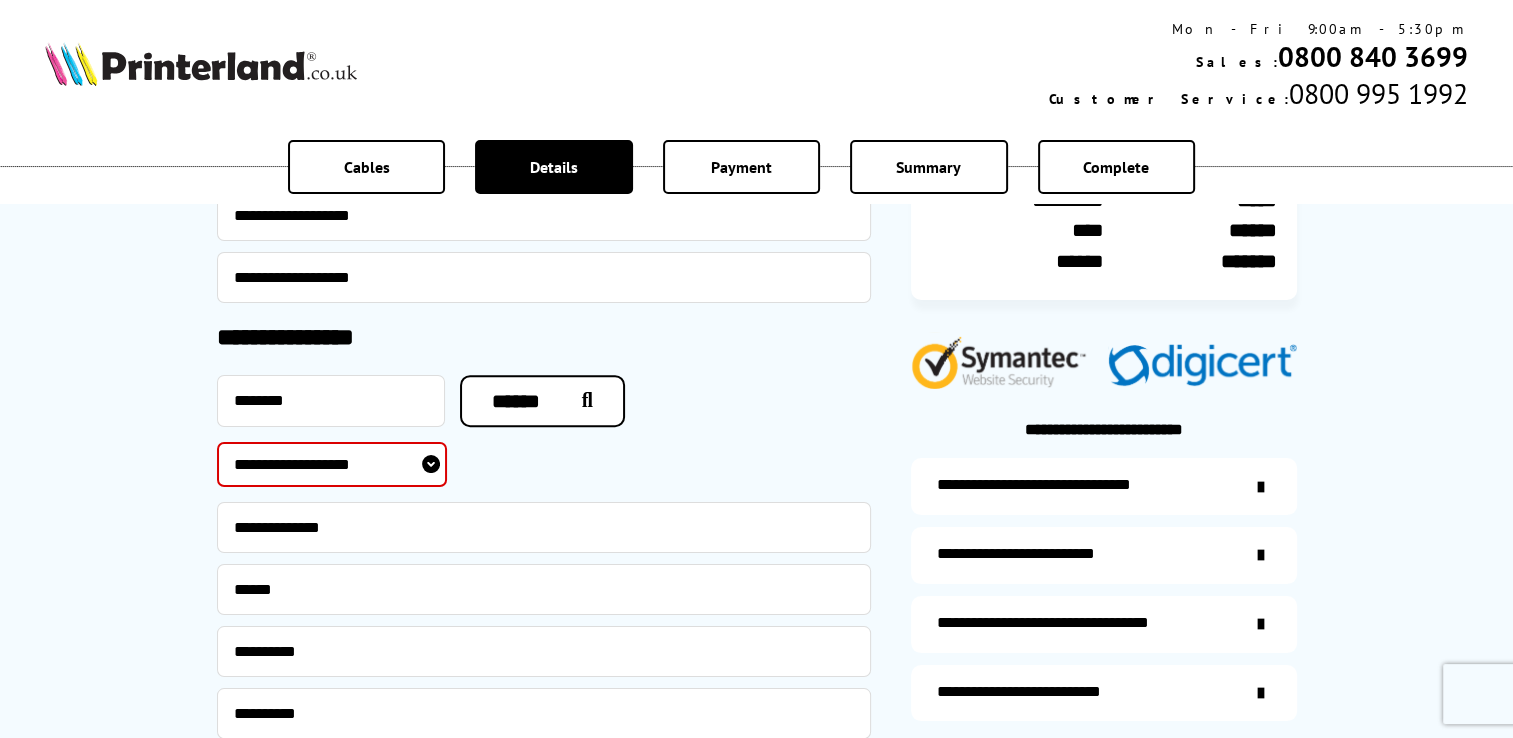 click on "**********" at bounding box center (332, 464) 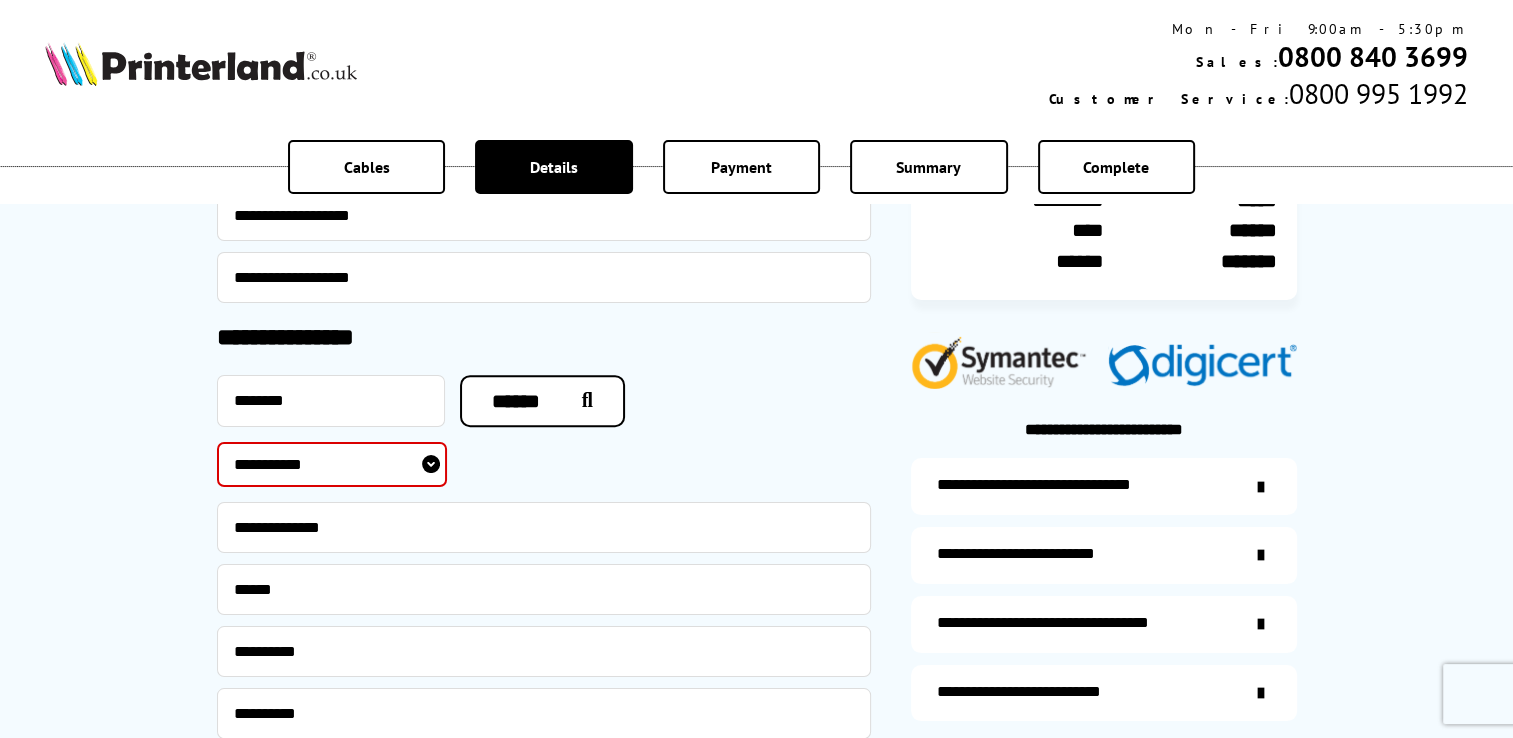 click on "**********" at bounding box center [332, 464] 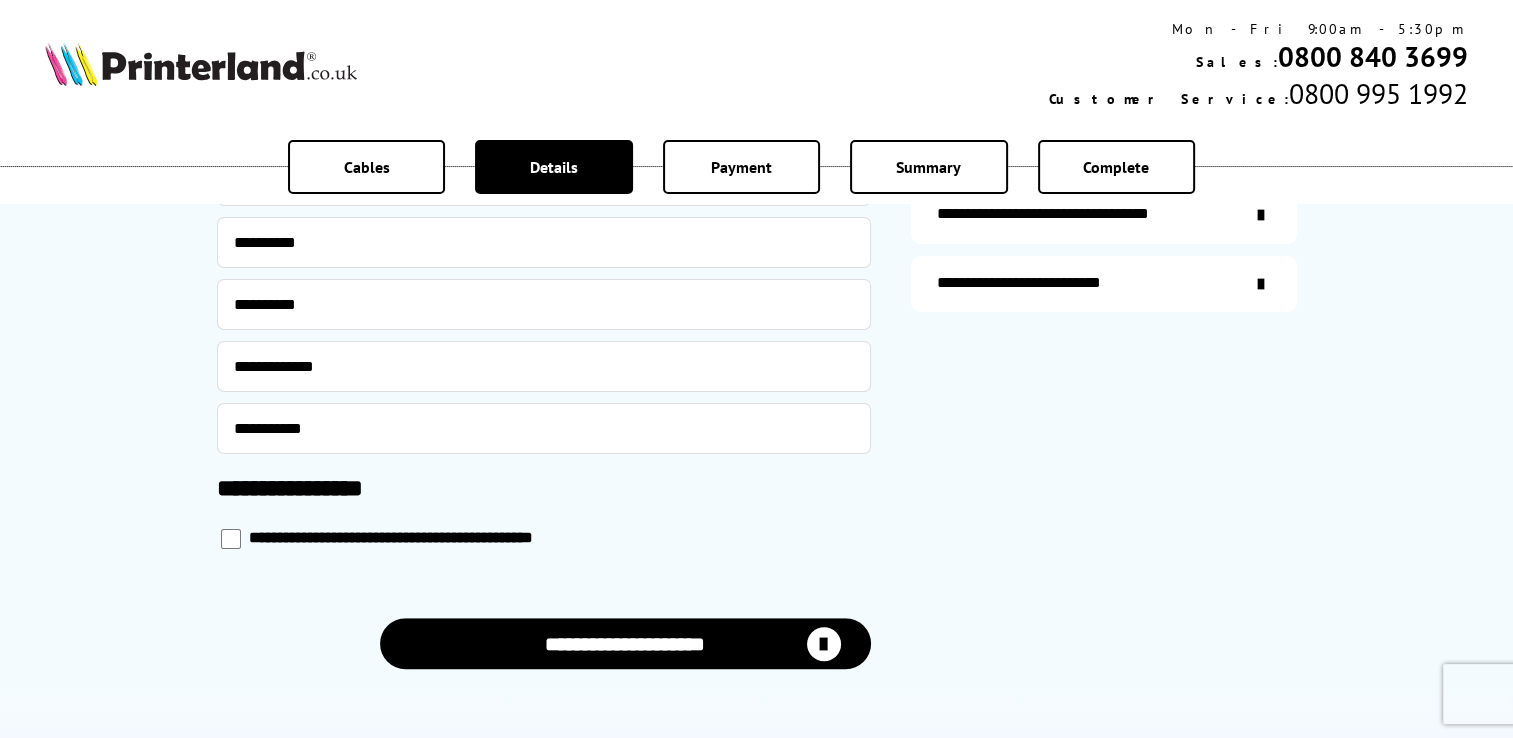 scroll, scrollTop: 1251, scrollLeft: 0, axis: vertical 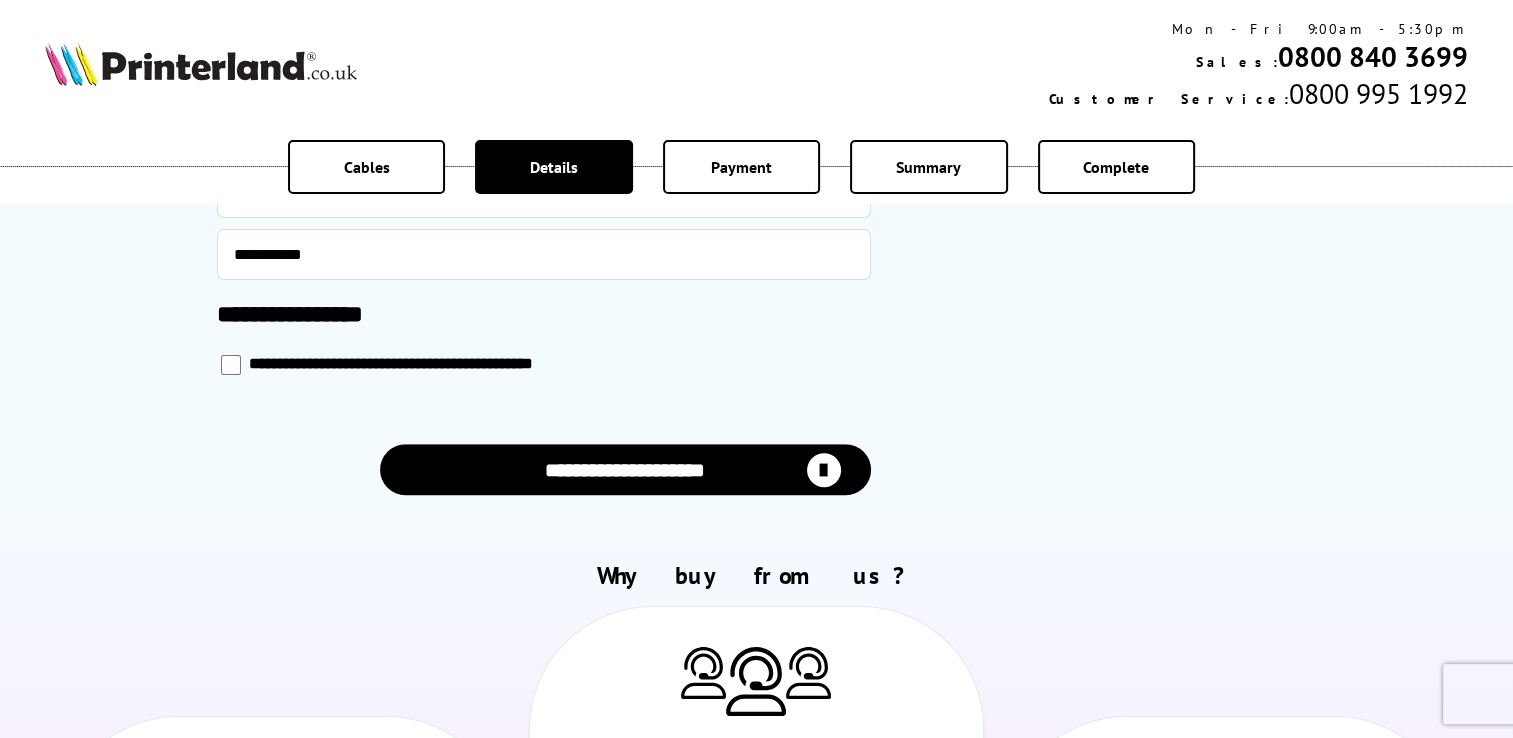 click on "**********" at bounding box center (625, 469) 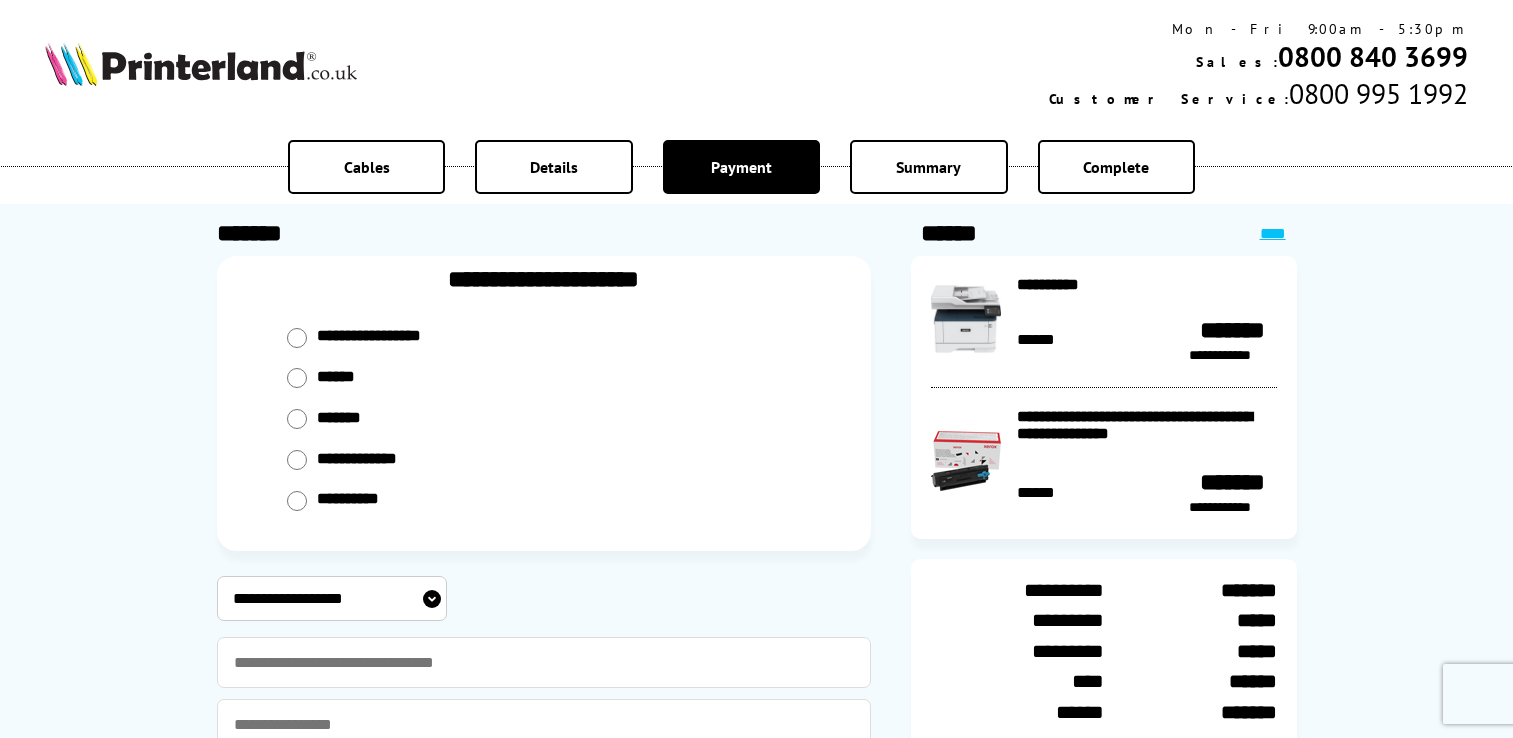 scroll, scrollTop: 0, scrollLeft: 0, axis: both 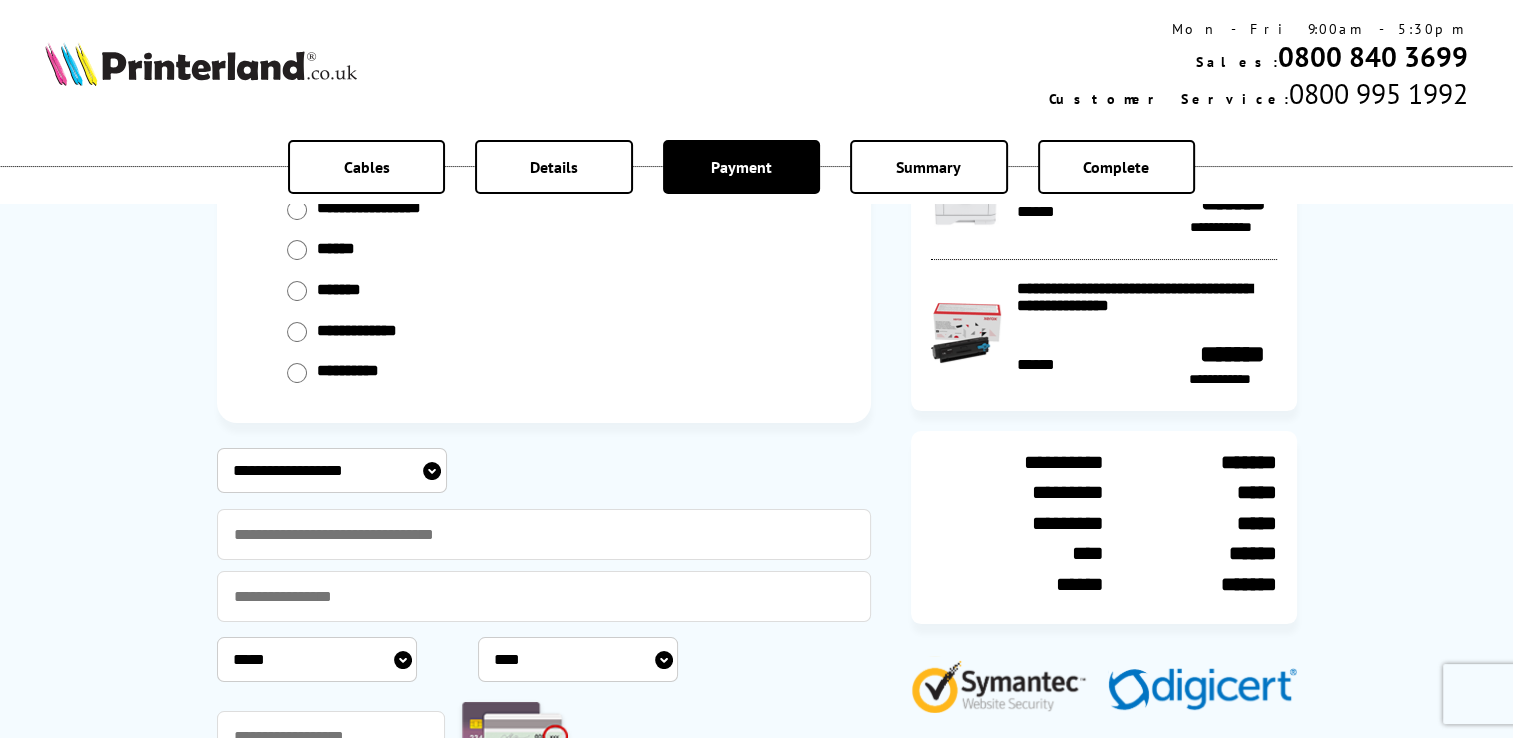 click on "**********" at bounding box center [332, 470] 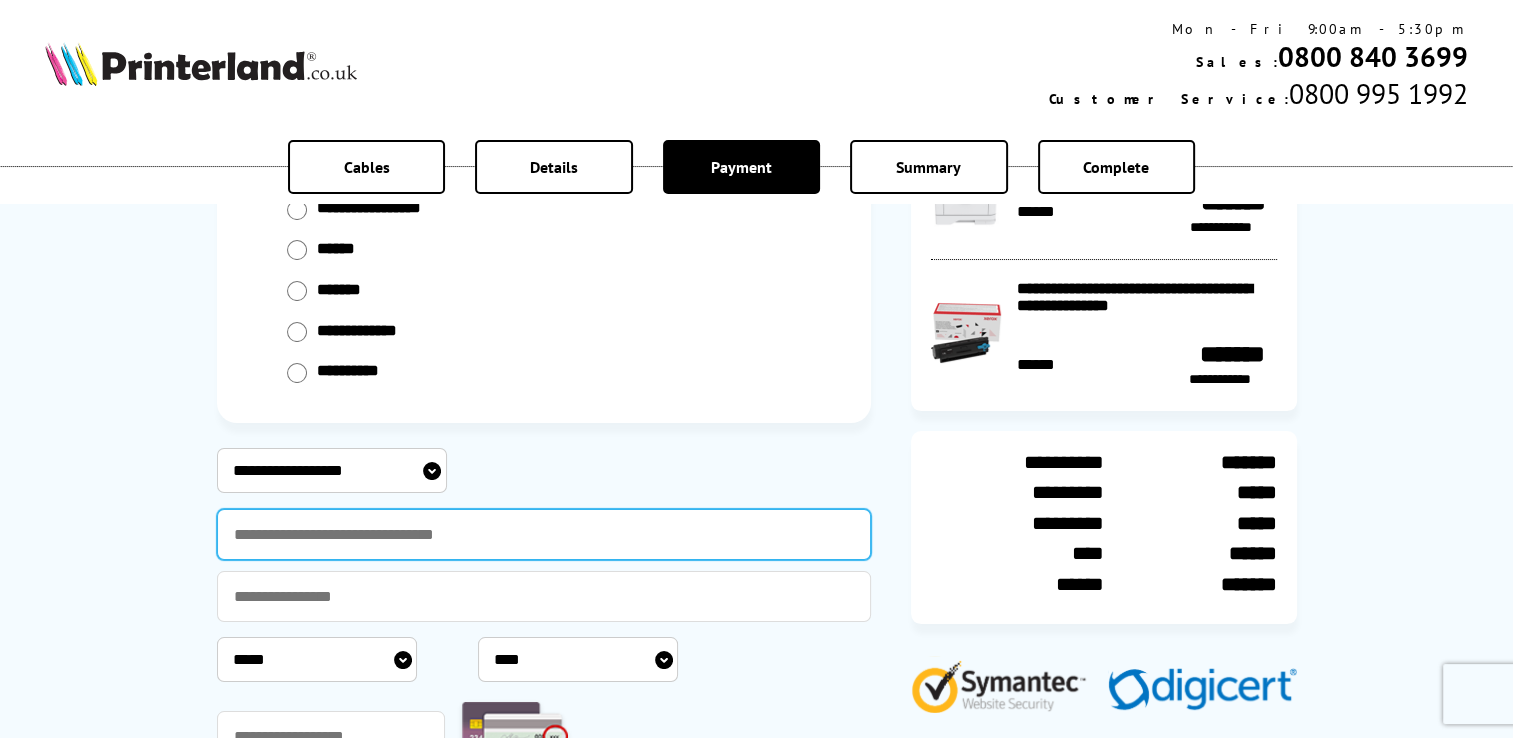 click at bounding box center (544, 534) 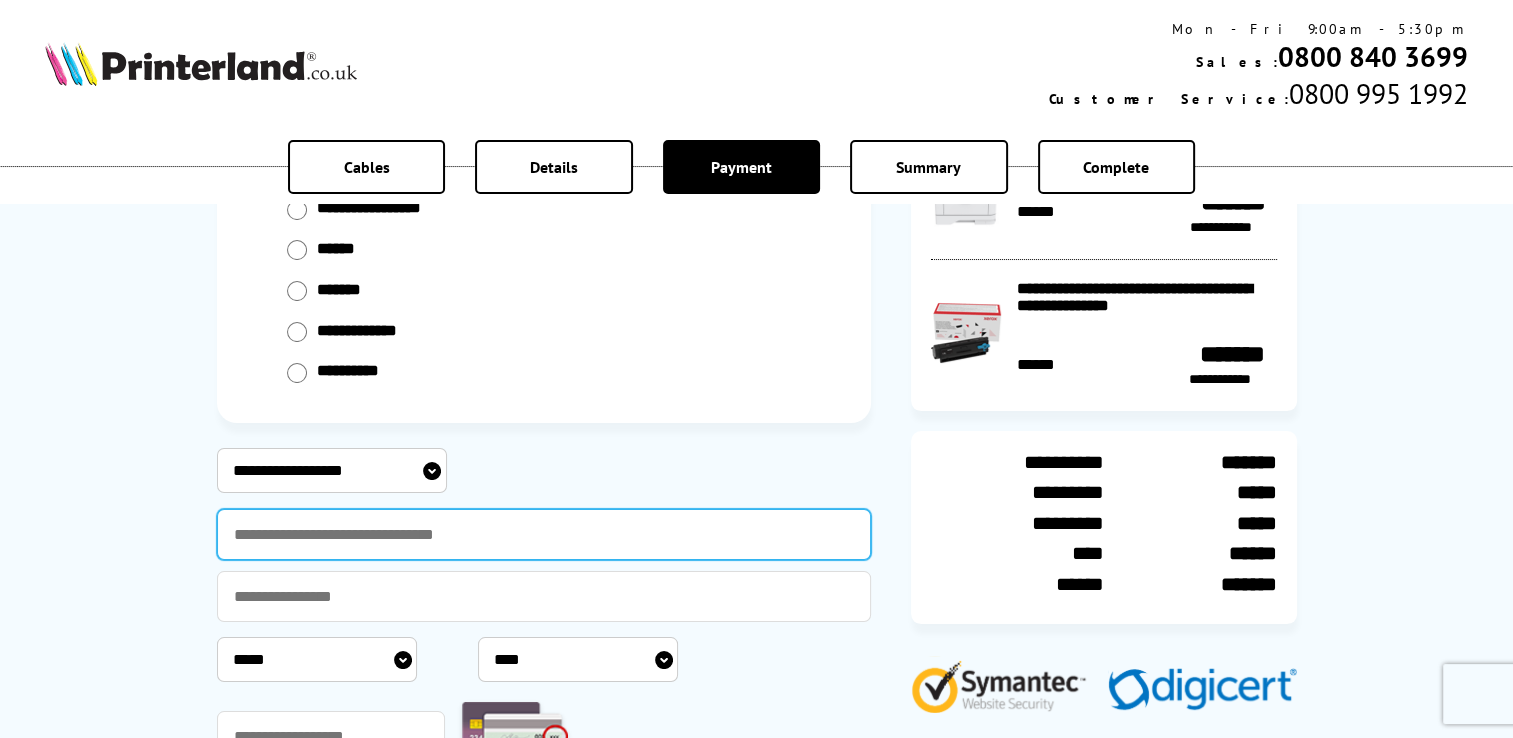 type on "**********" 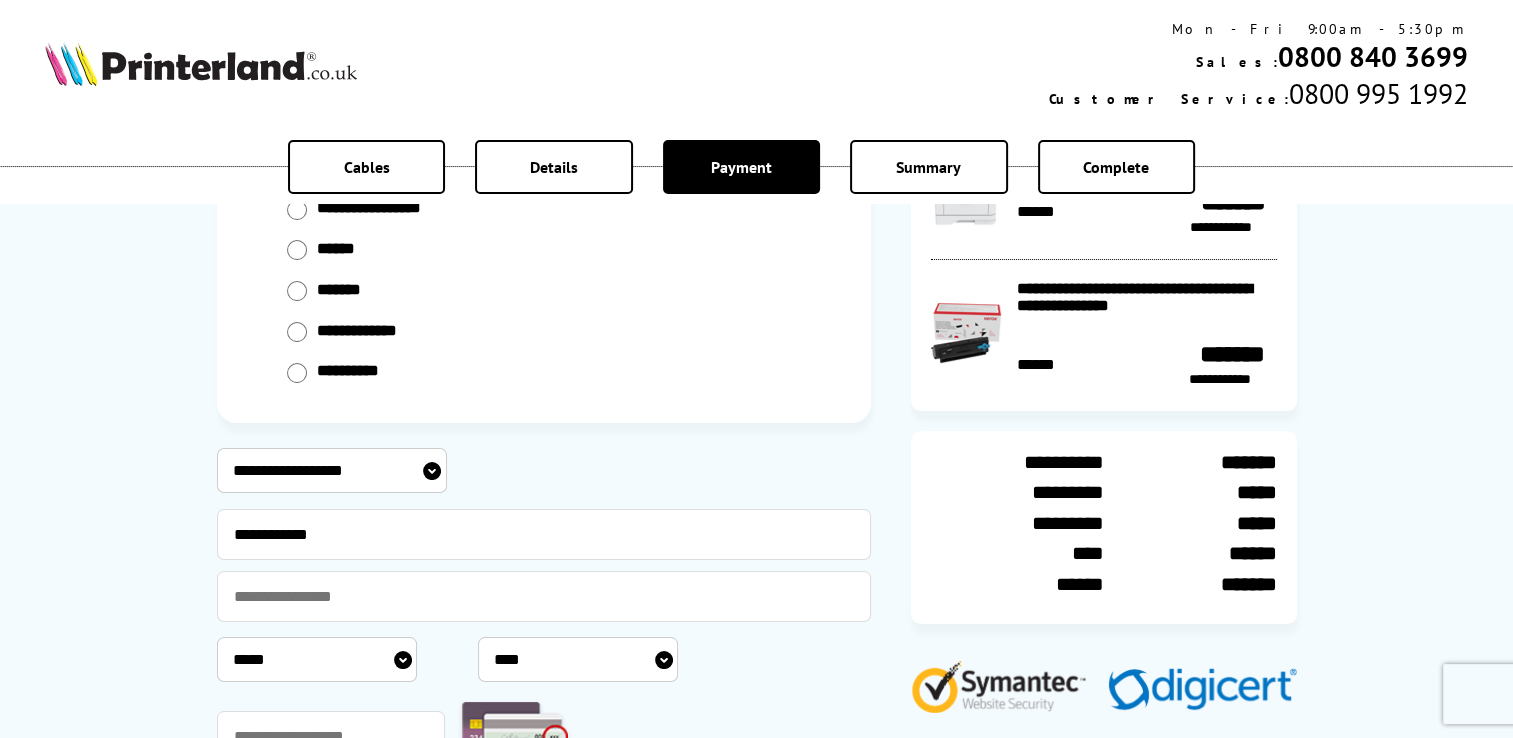 select on "**********" 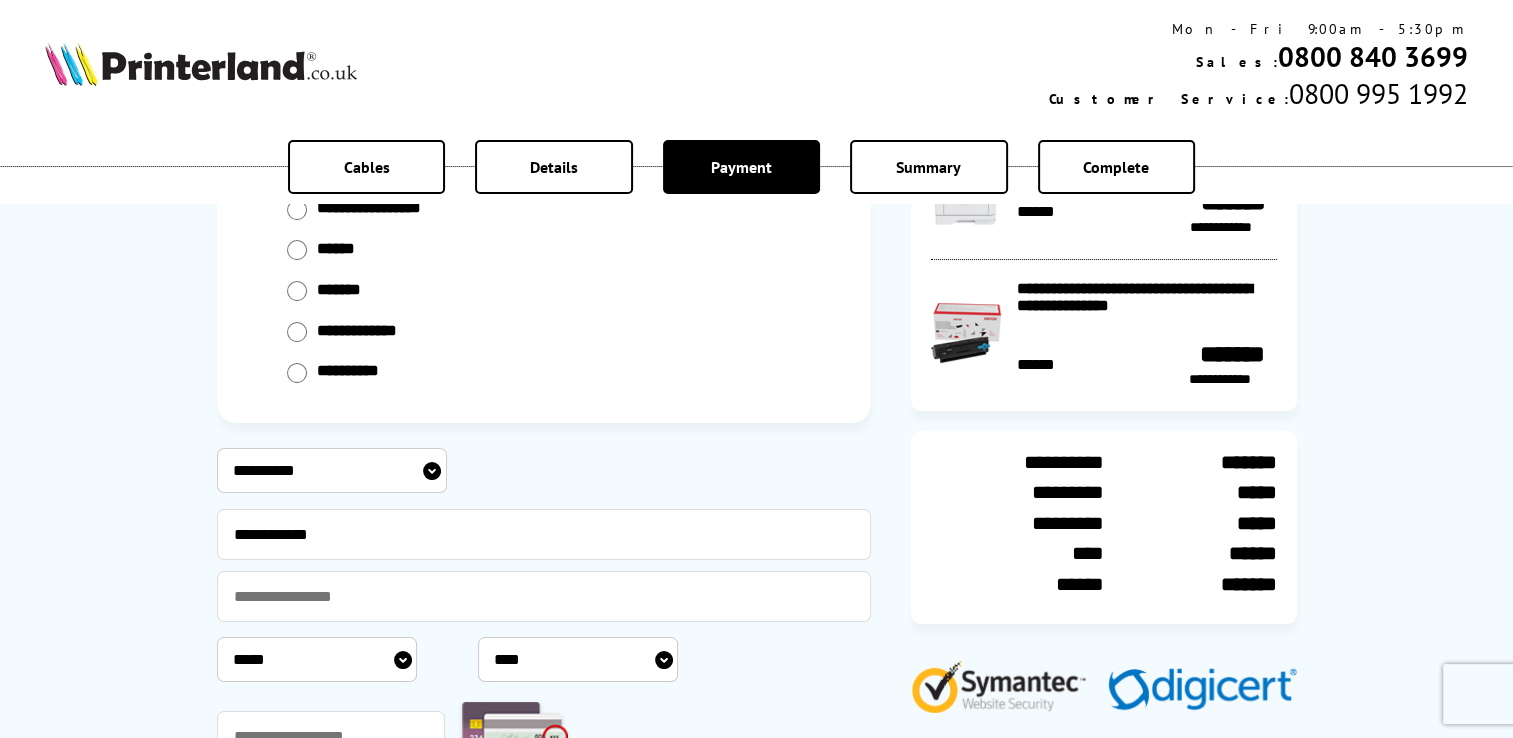 type on "**********" 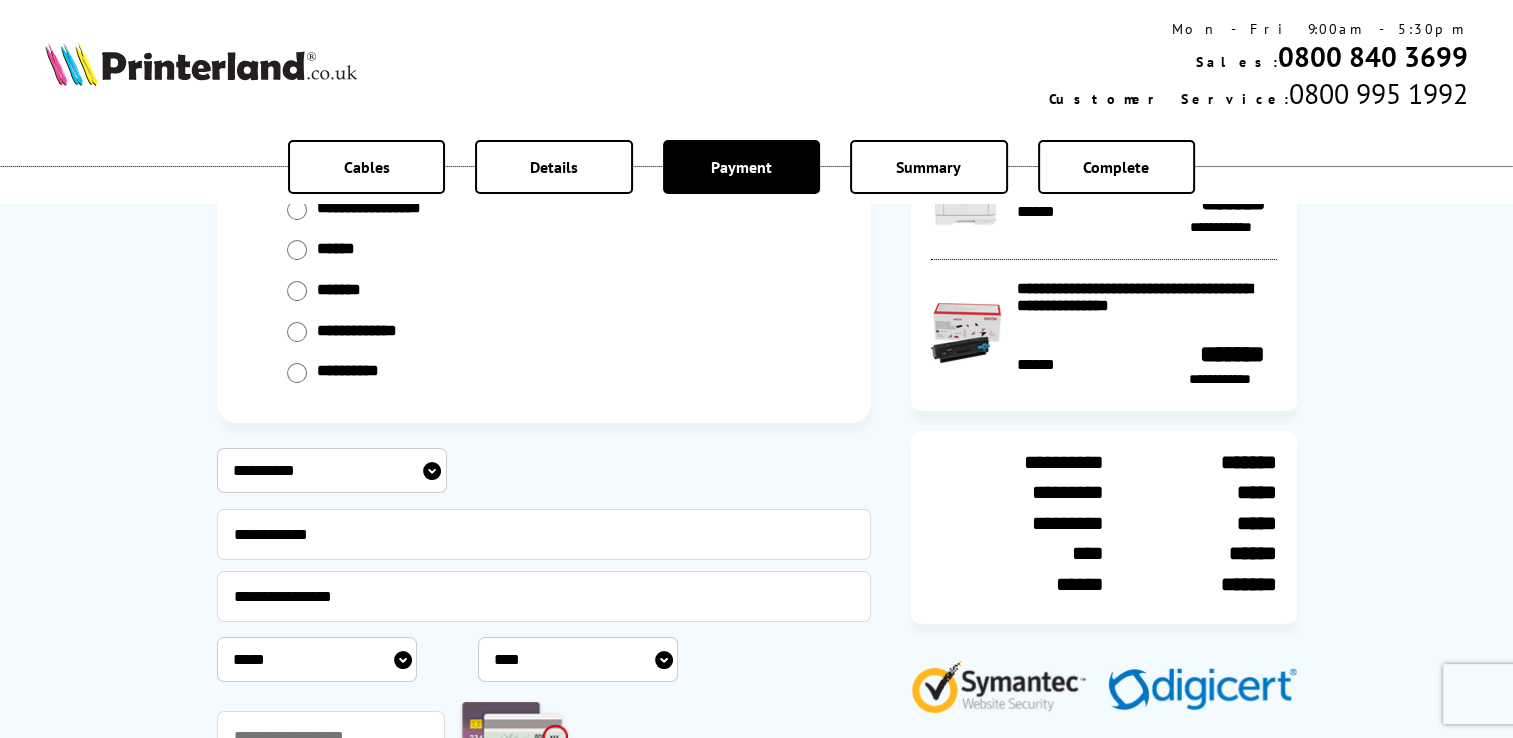 select on "*" 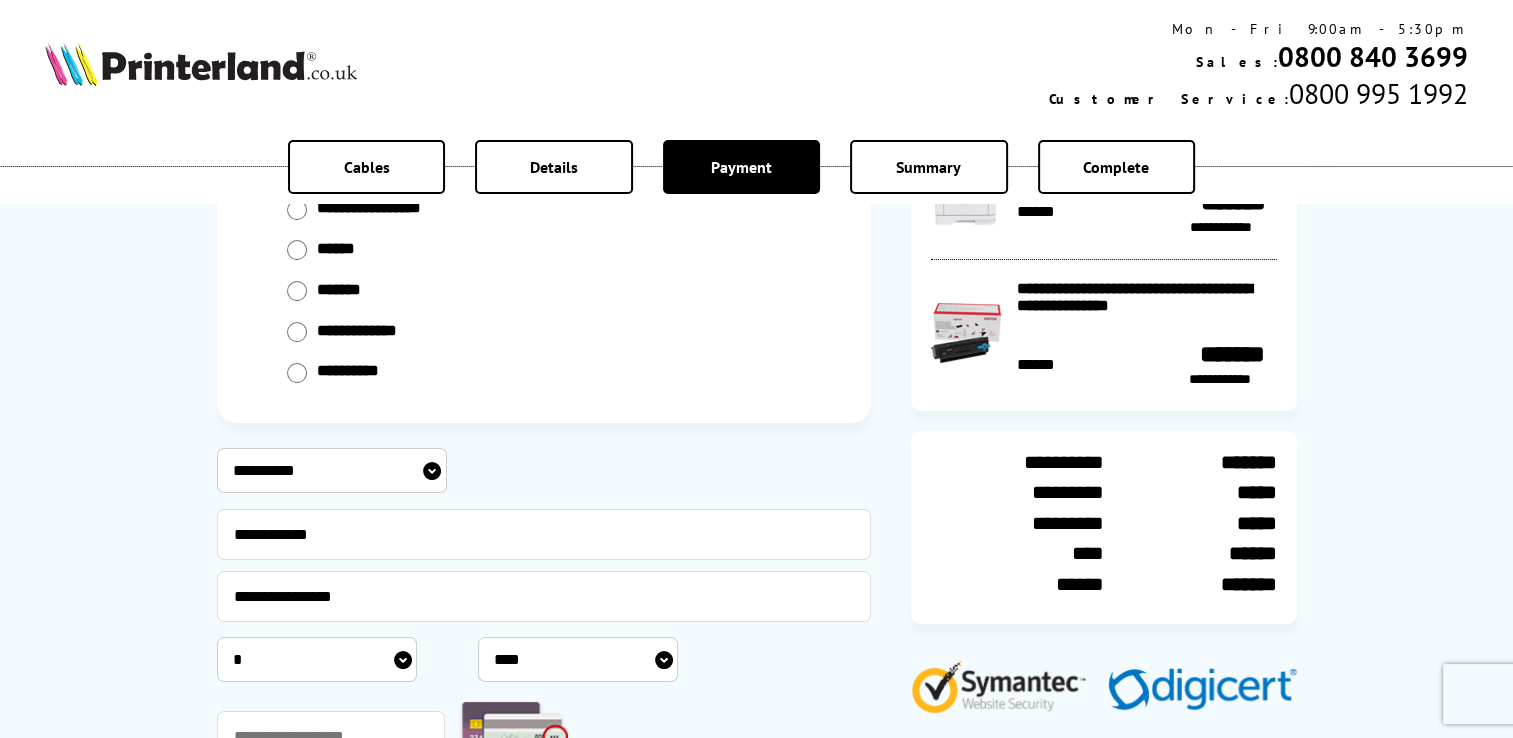 select on "****" 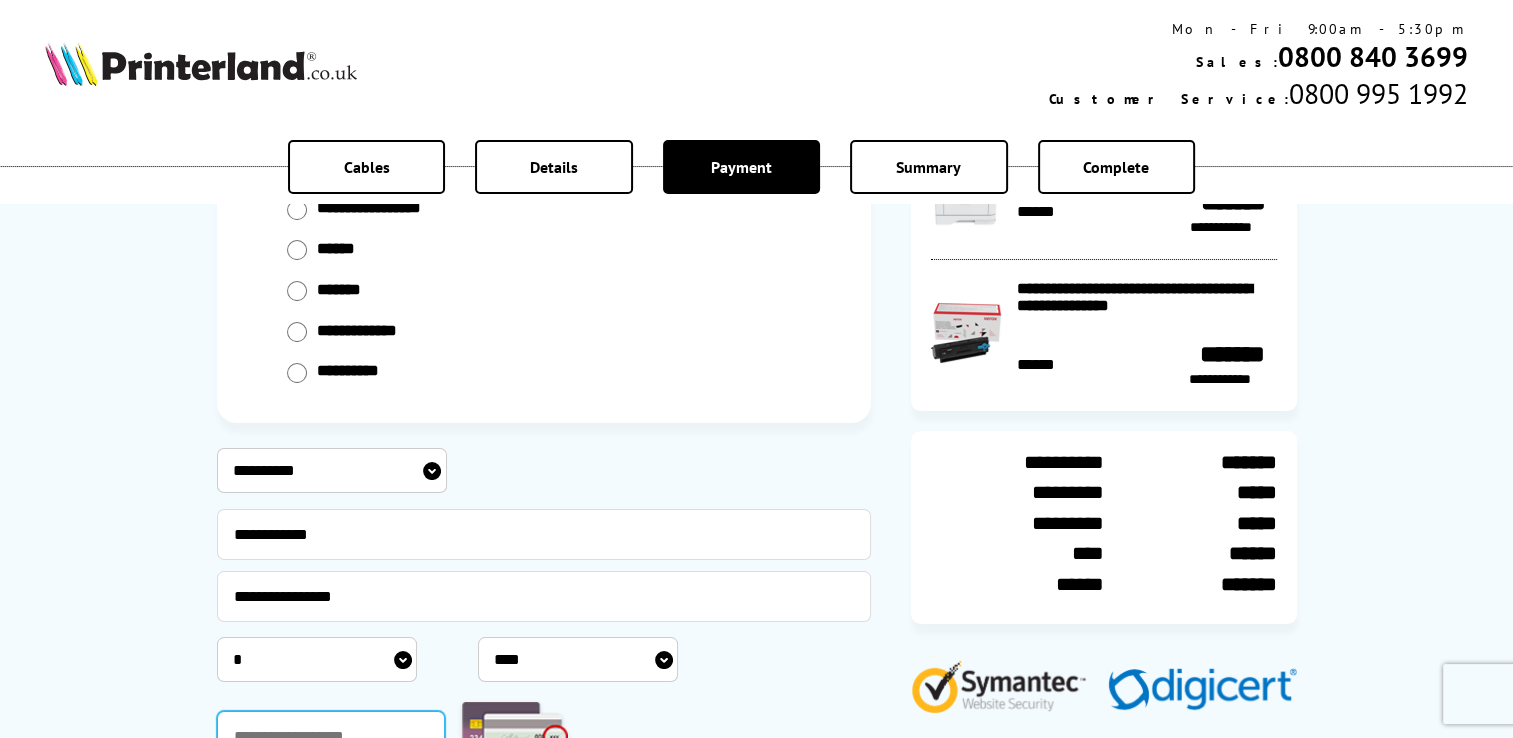 type on "***" 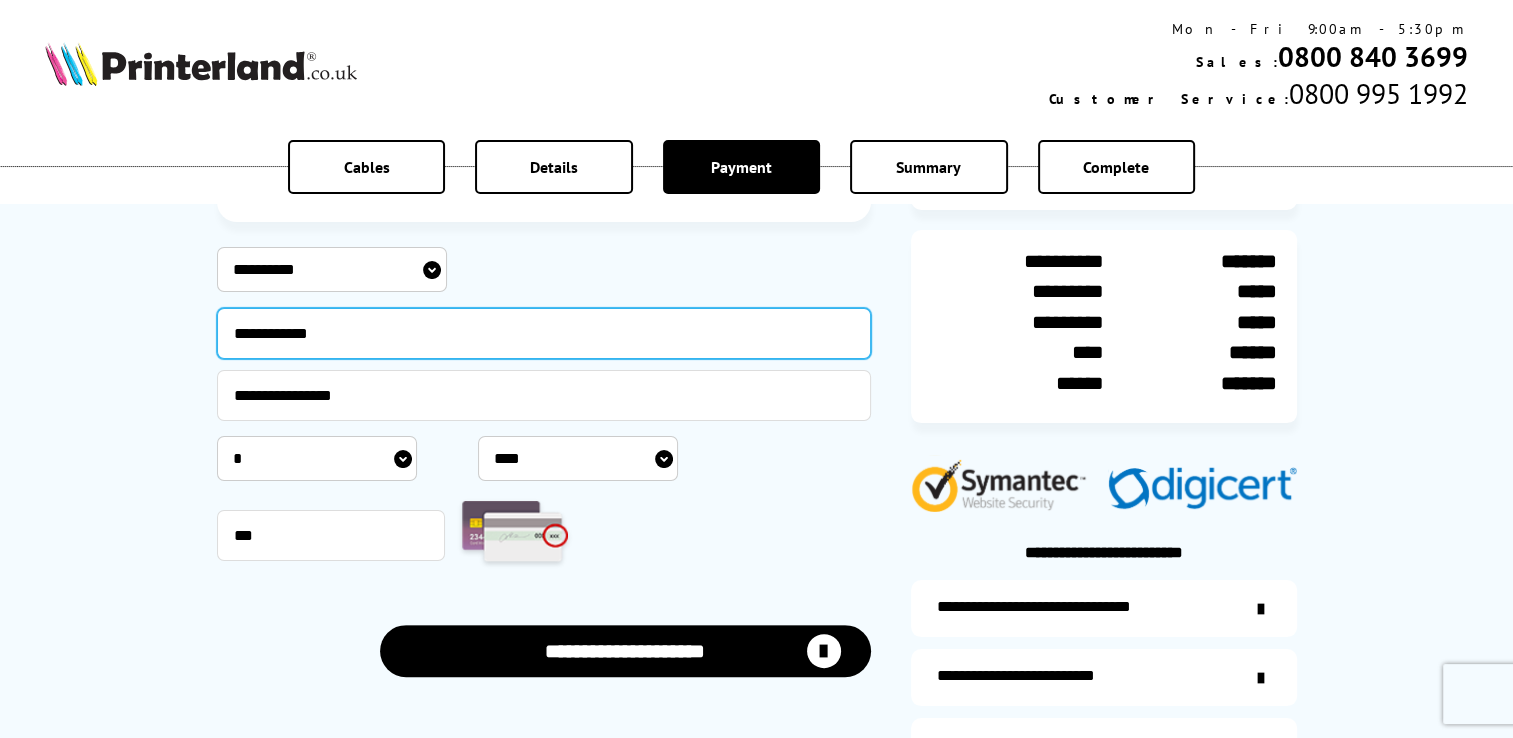 scroll, scrollTop: 343, scrollLeft: 0, axis: vertical 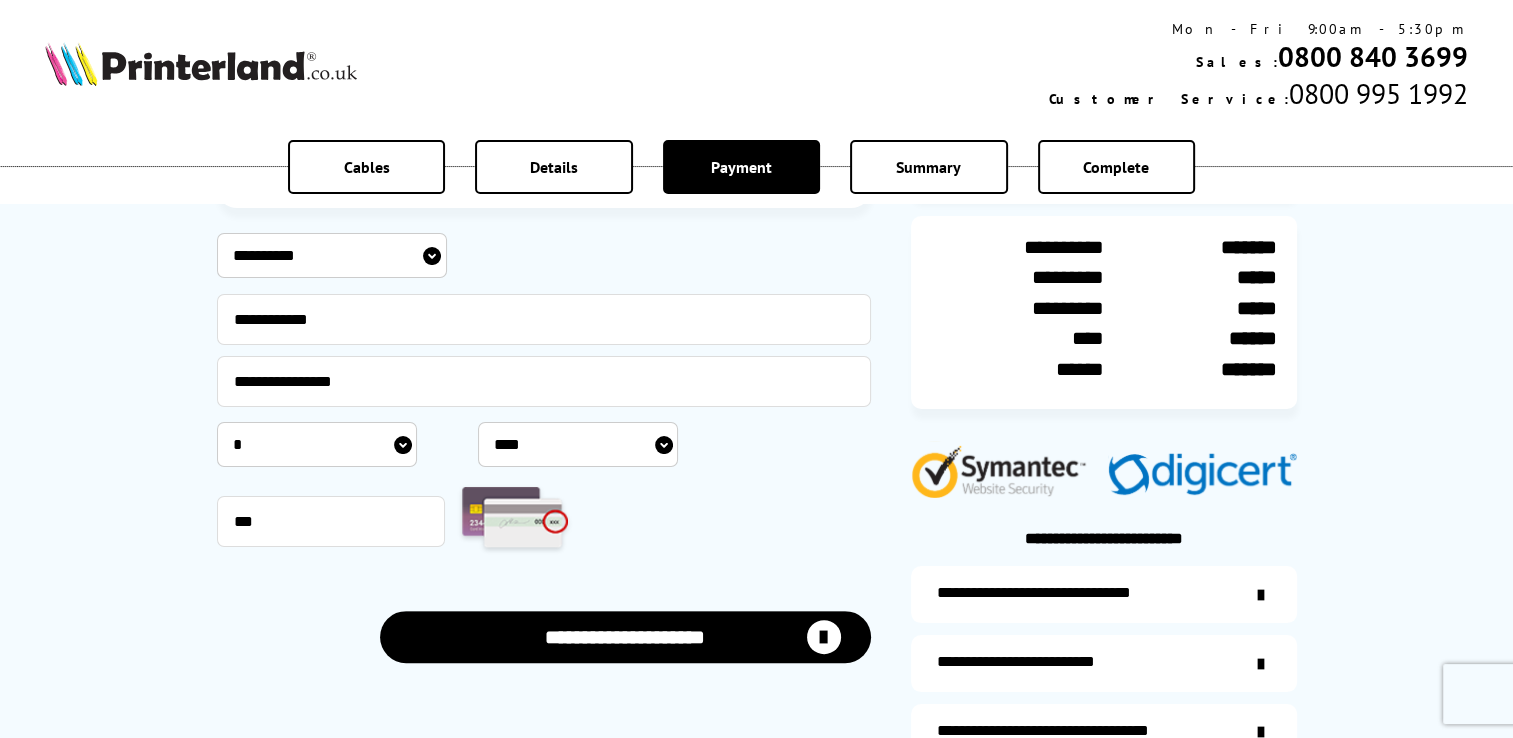 click on "**********" at bounding box center [625, 636] 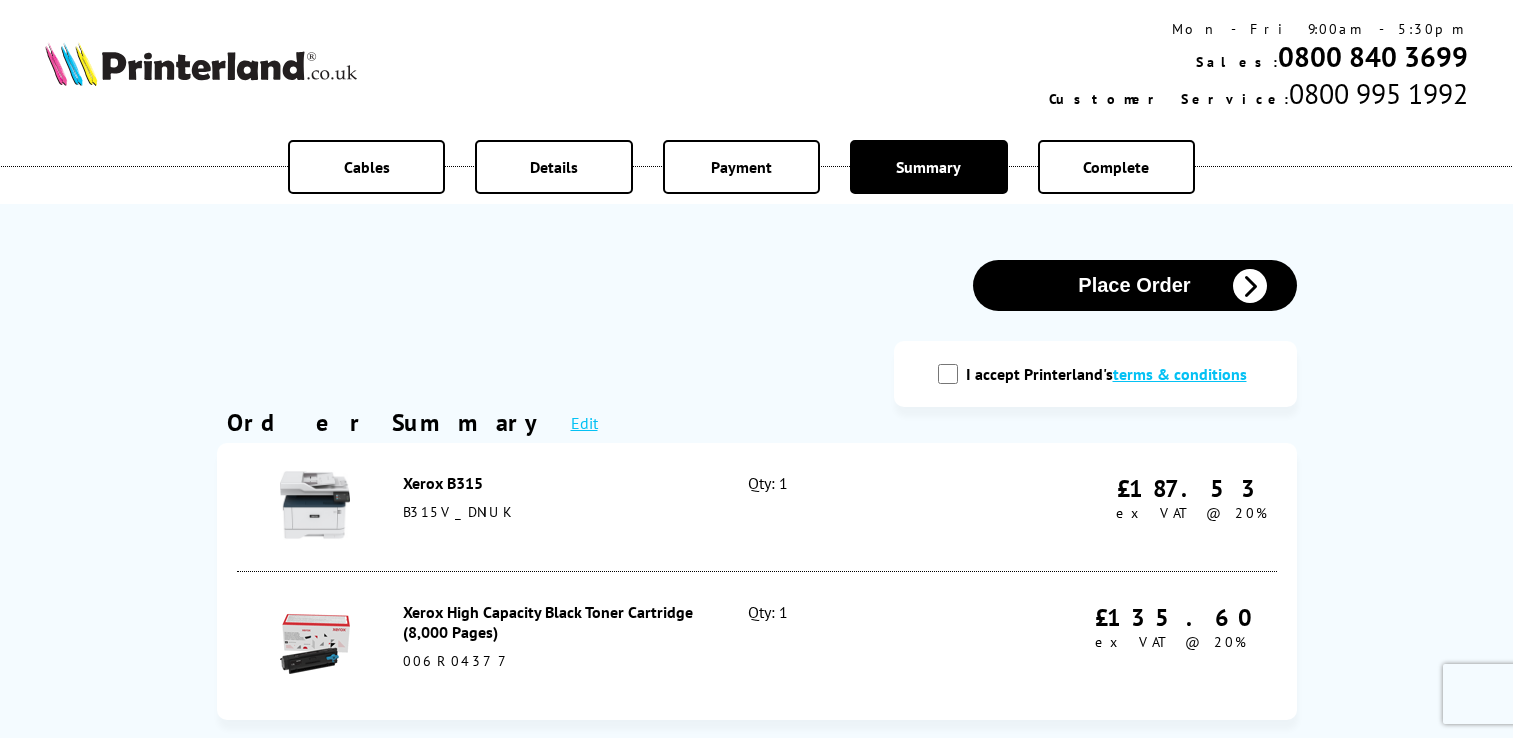 scroll, scrollTop: 0, scrollLeft: 0, axis: both 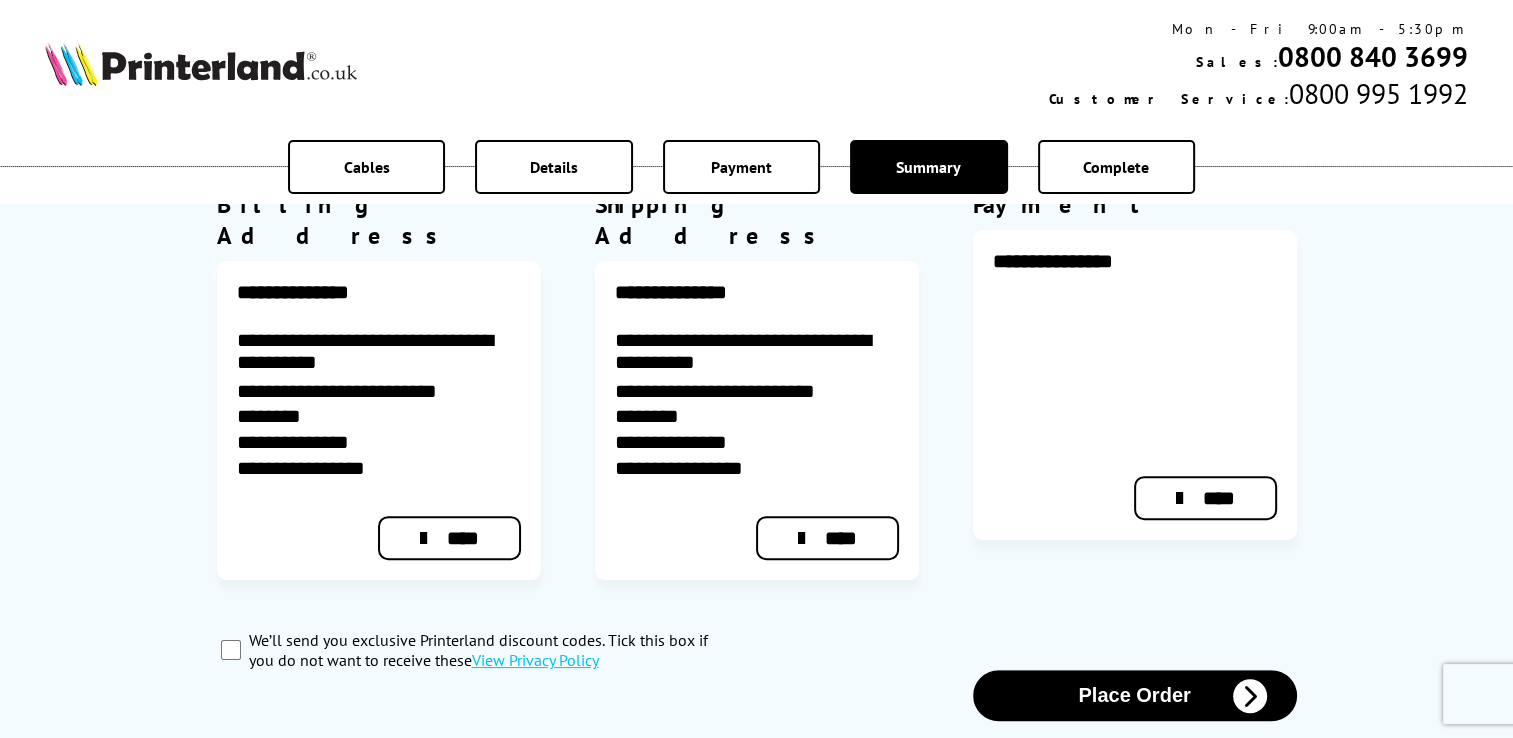 click on "Place Order" at bounding box center (1135, 695) 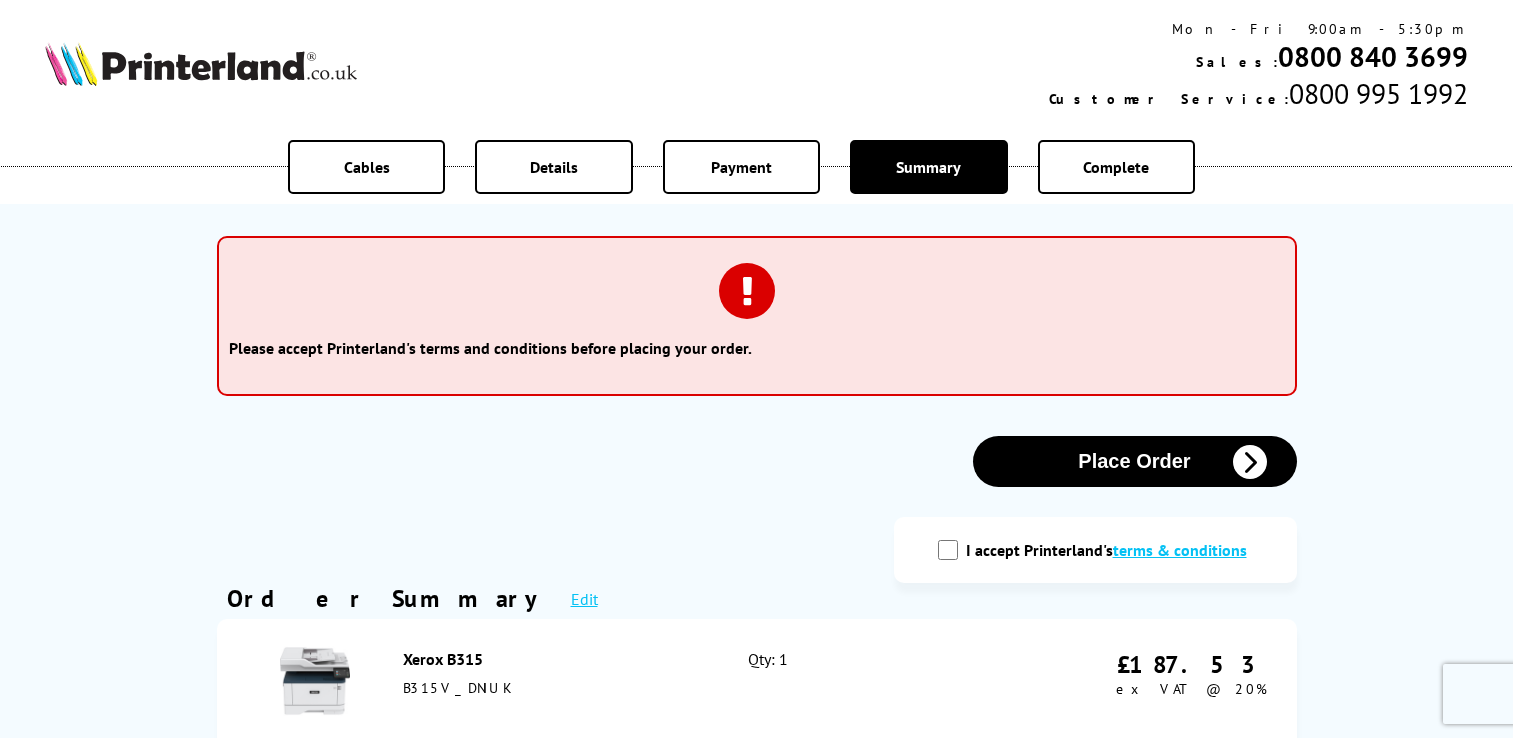 scroll, scrollTop: 0, scrollLeft: 0, axis: both 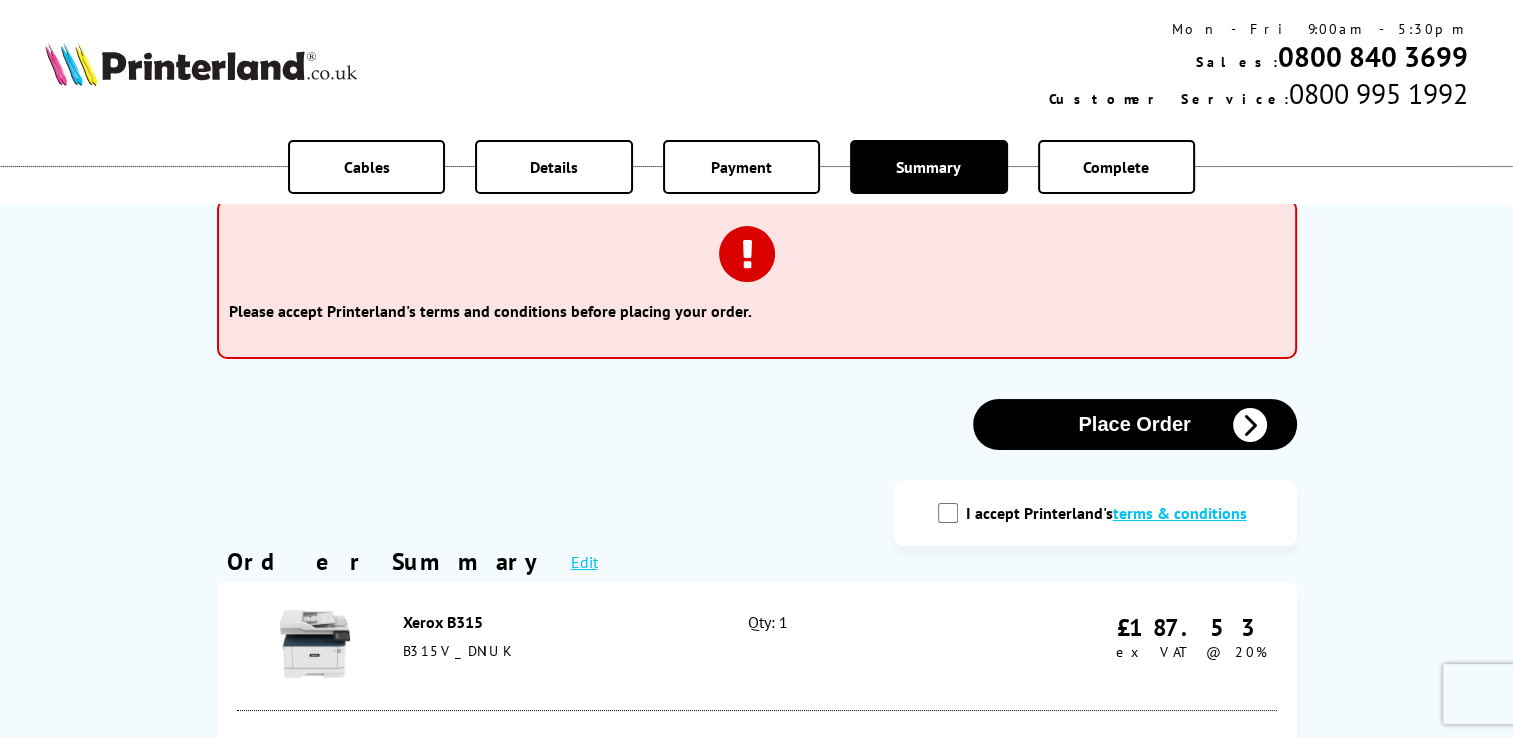 click on "I accept Printerland's  terms & conditions" at bounding box center (948, 513) 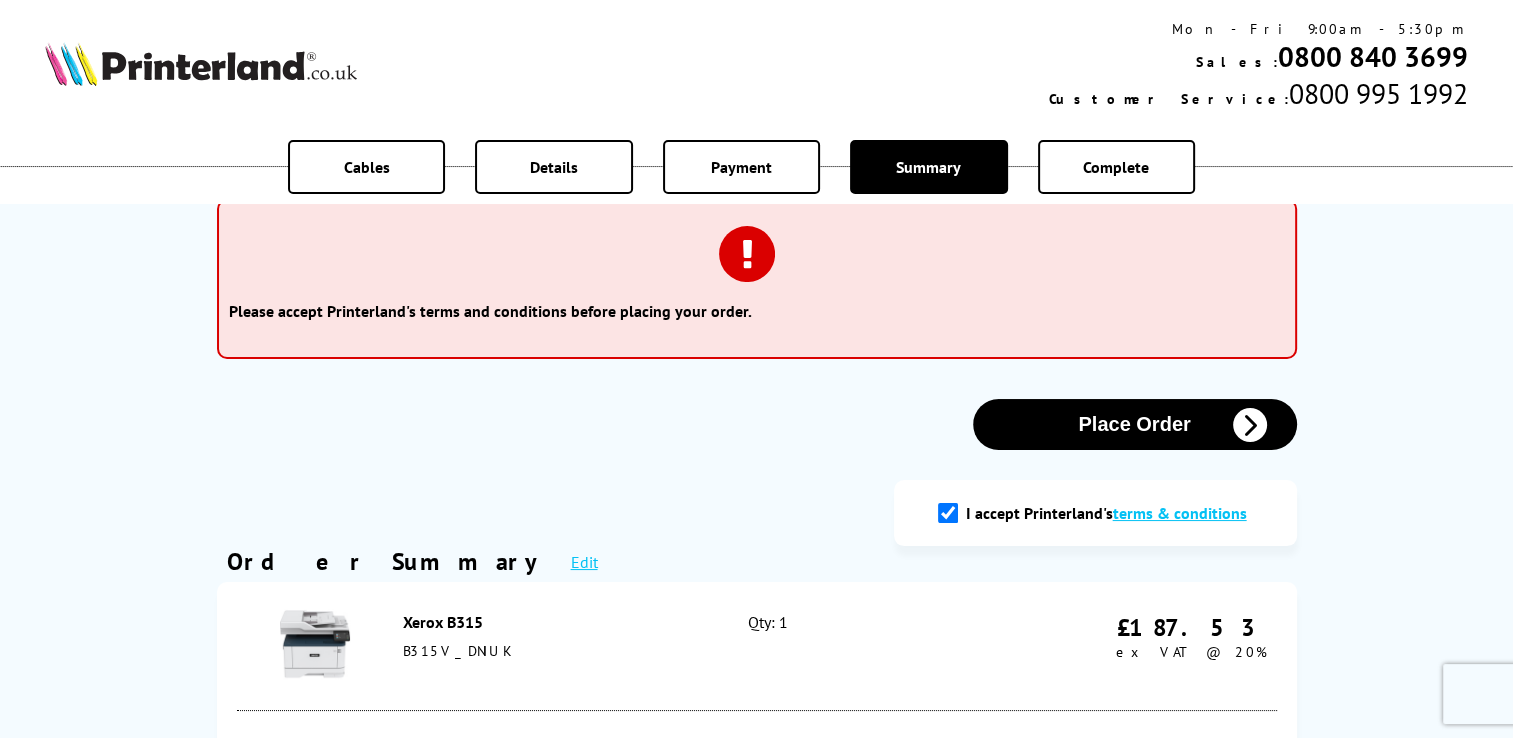click on "Place Order" at bounding box center (1135, 424) 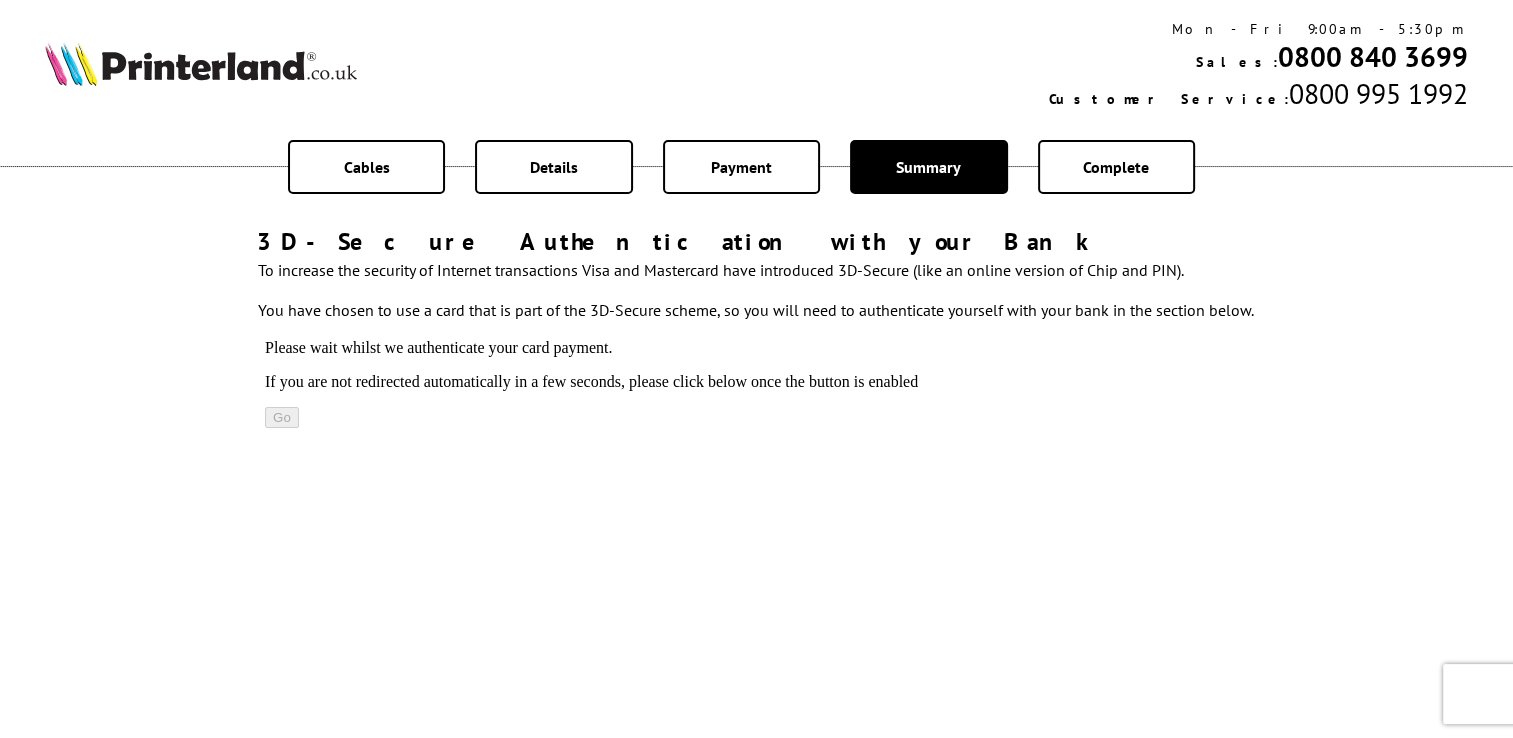 scroll, scrollTop: 0, scrollLeft: 0, axis: both 